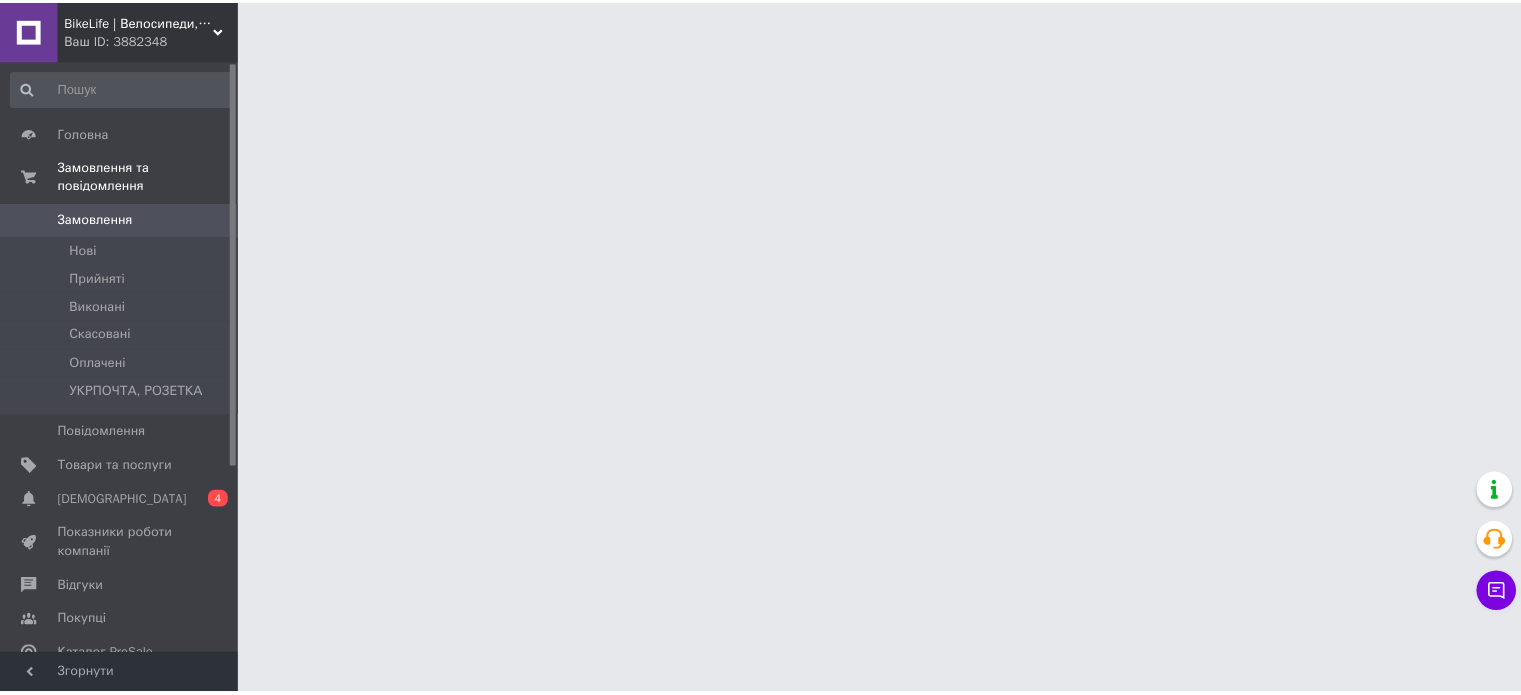 scroll, scrollTop: 0, scrollLeft: 0, axis: both 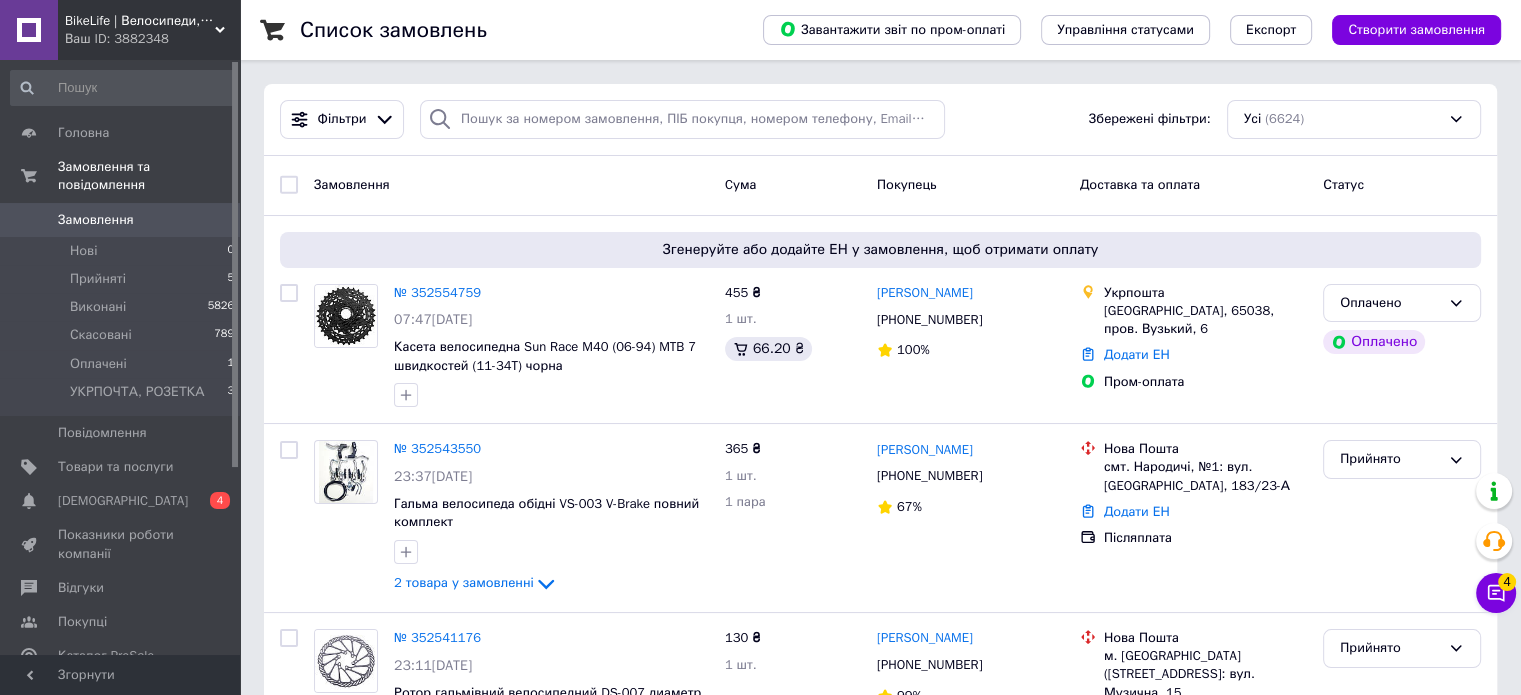 click on "Ваш ID: 3882348" at bounding box center (152, 39) 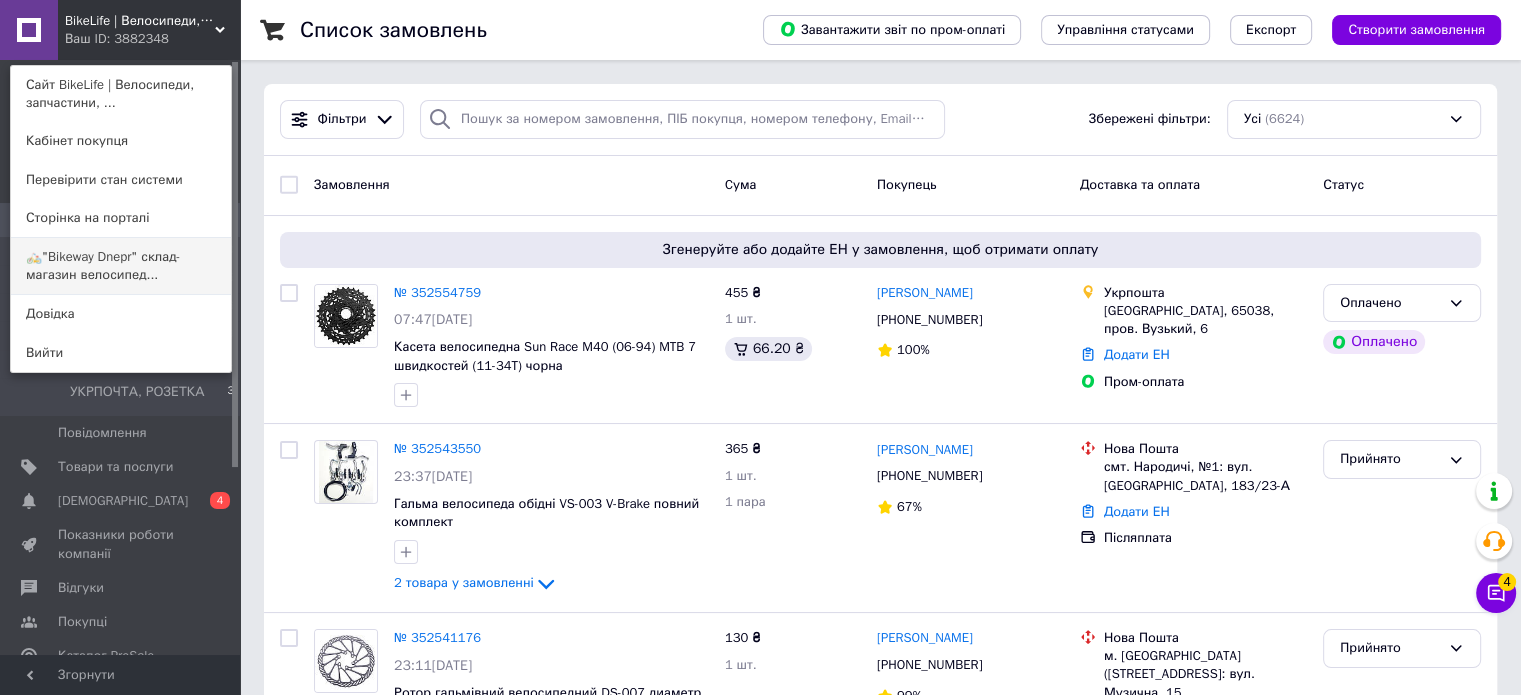 click on "🚲"Bikeway Dnepr" склад-магазин велосипед..." at bounding box center (121, 266) 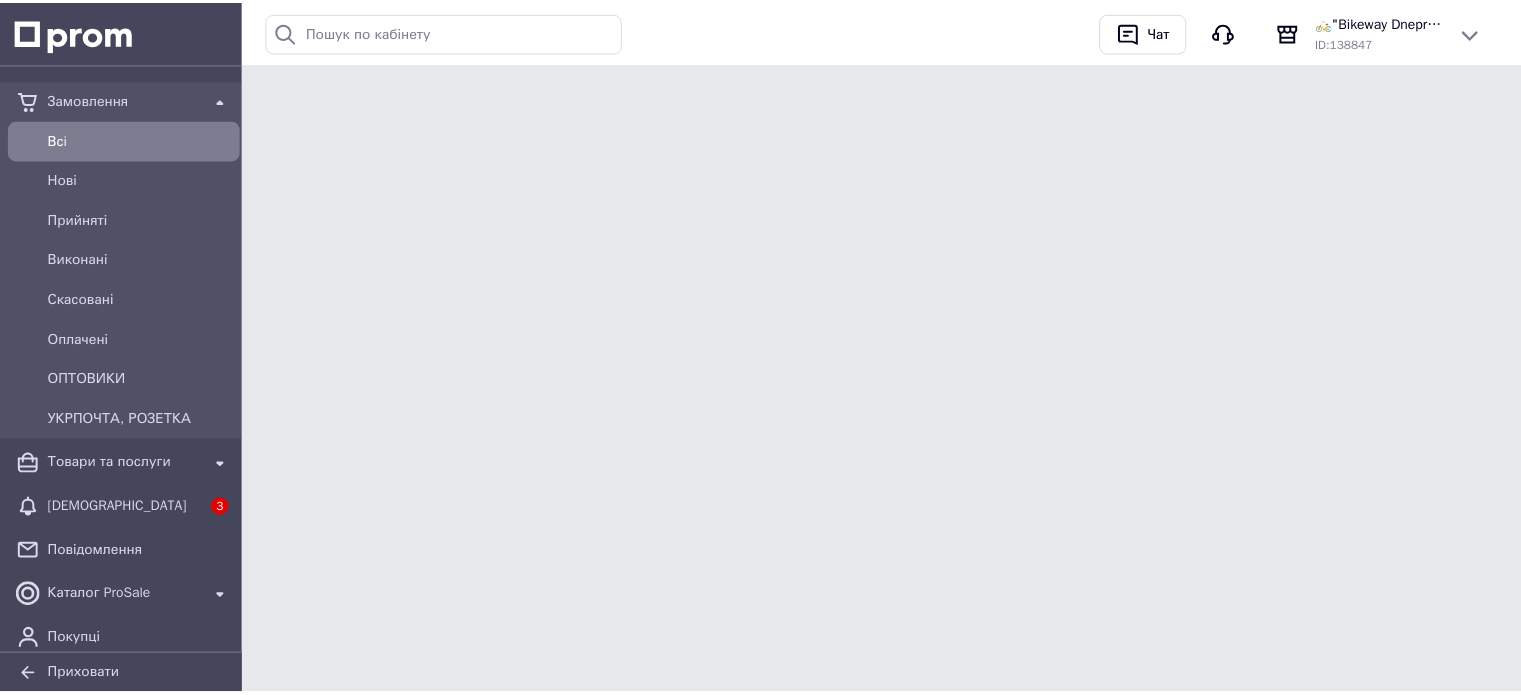 scroll, scrollTop: 0, scrollLeft: 0, axis: both 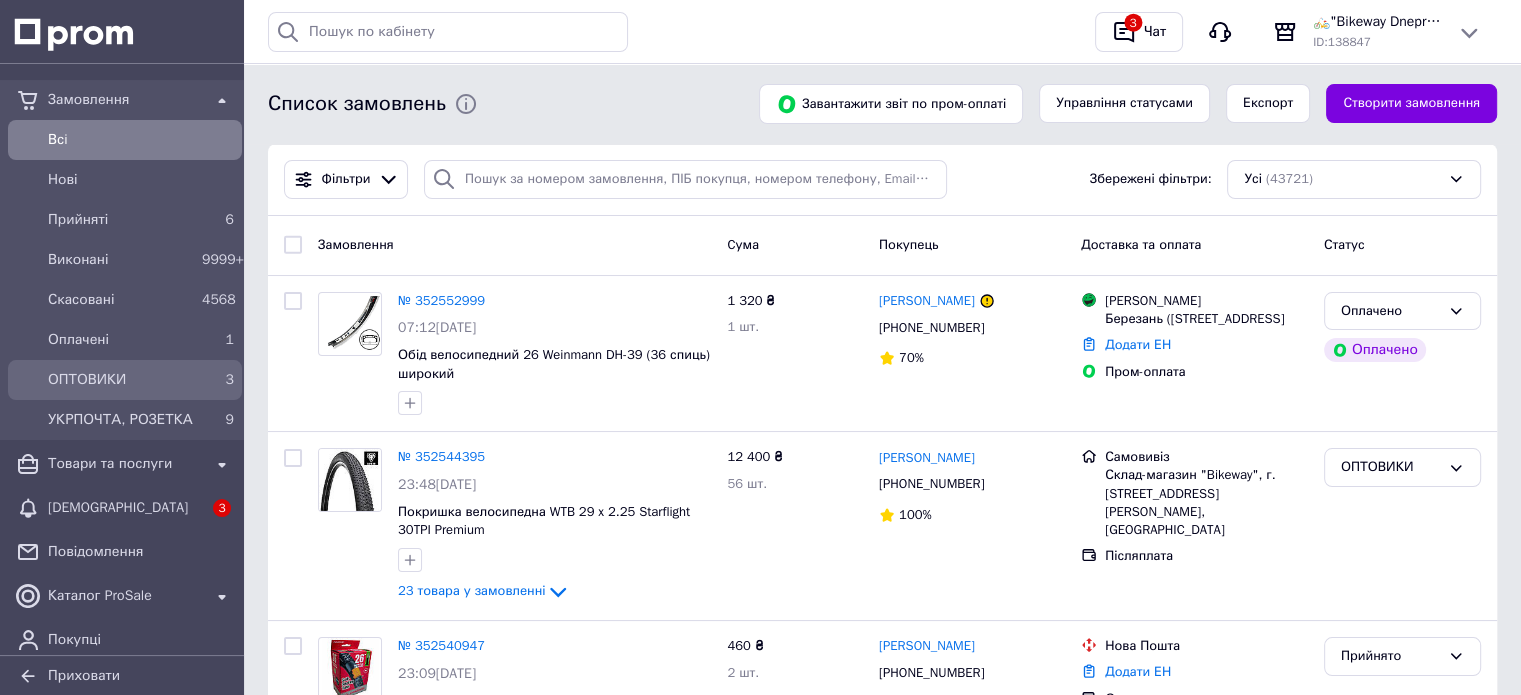 click on "ОПТОВИКИ" at bounding box center (121, 380) 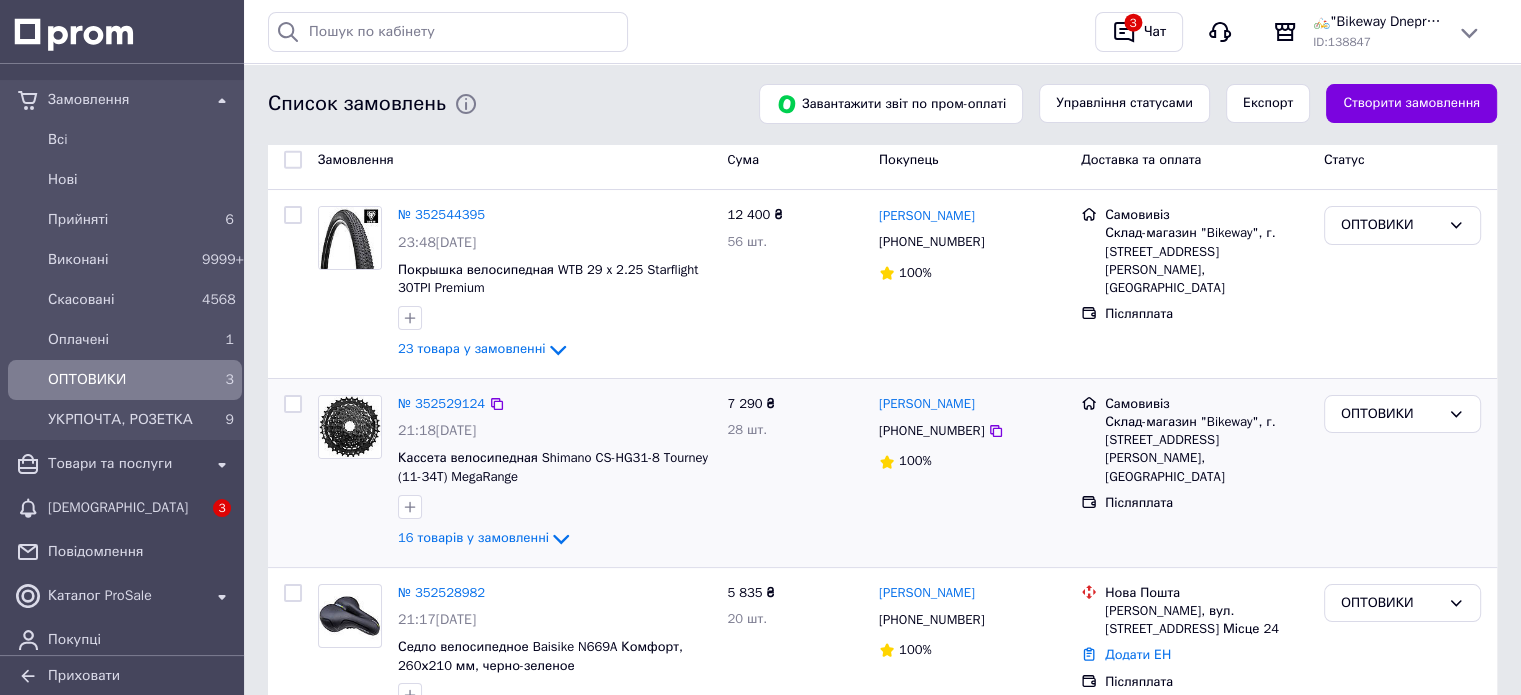 scroll, scrollTop: 79, scrollLeft: 0, axis: vertical 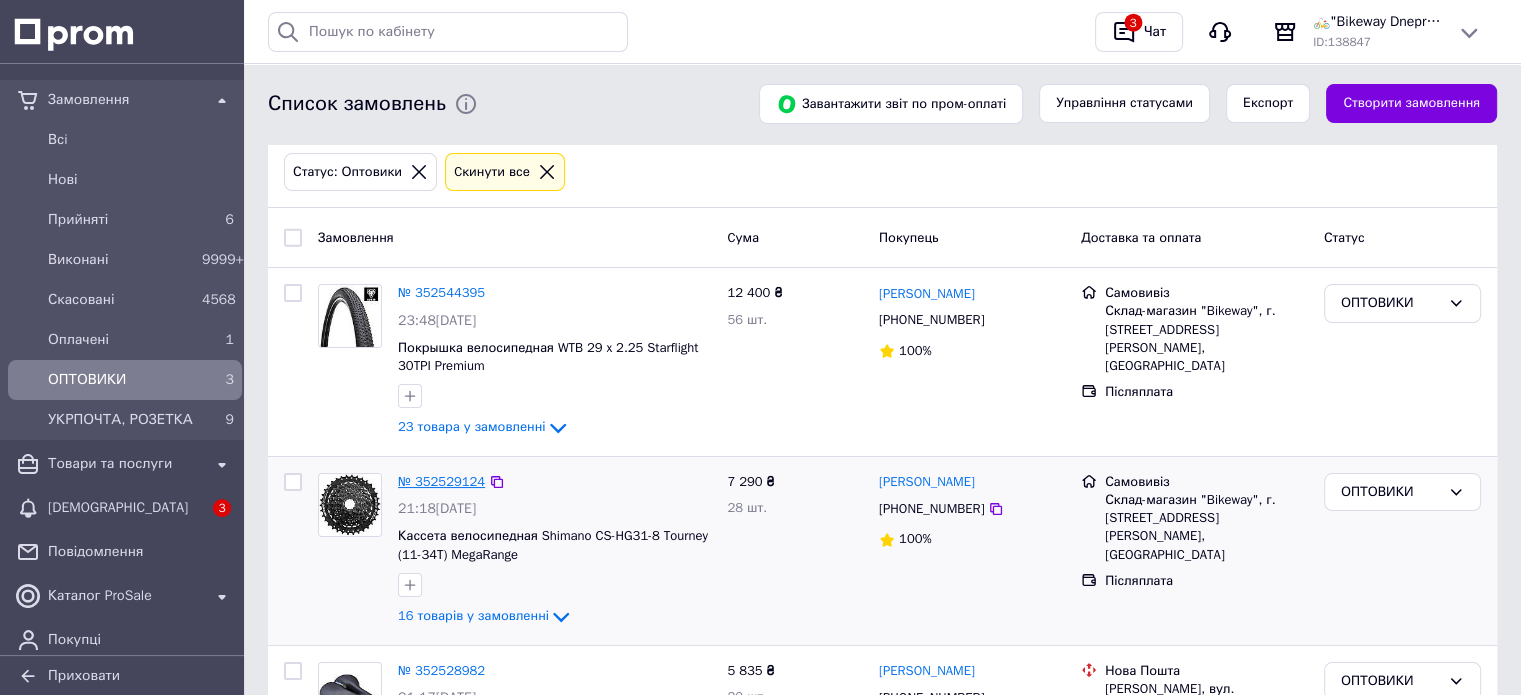 click on "№ 352529124" at bounding box center (441, 481) 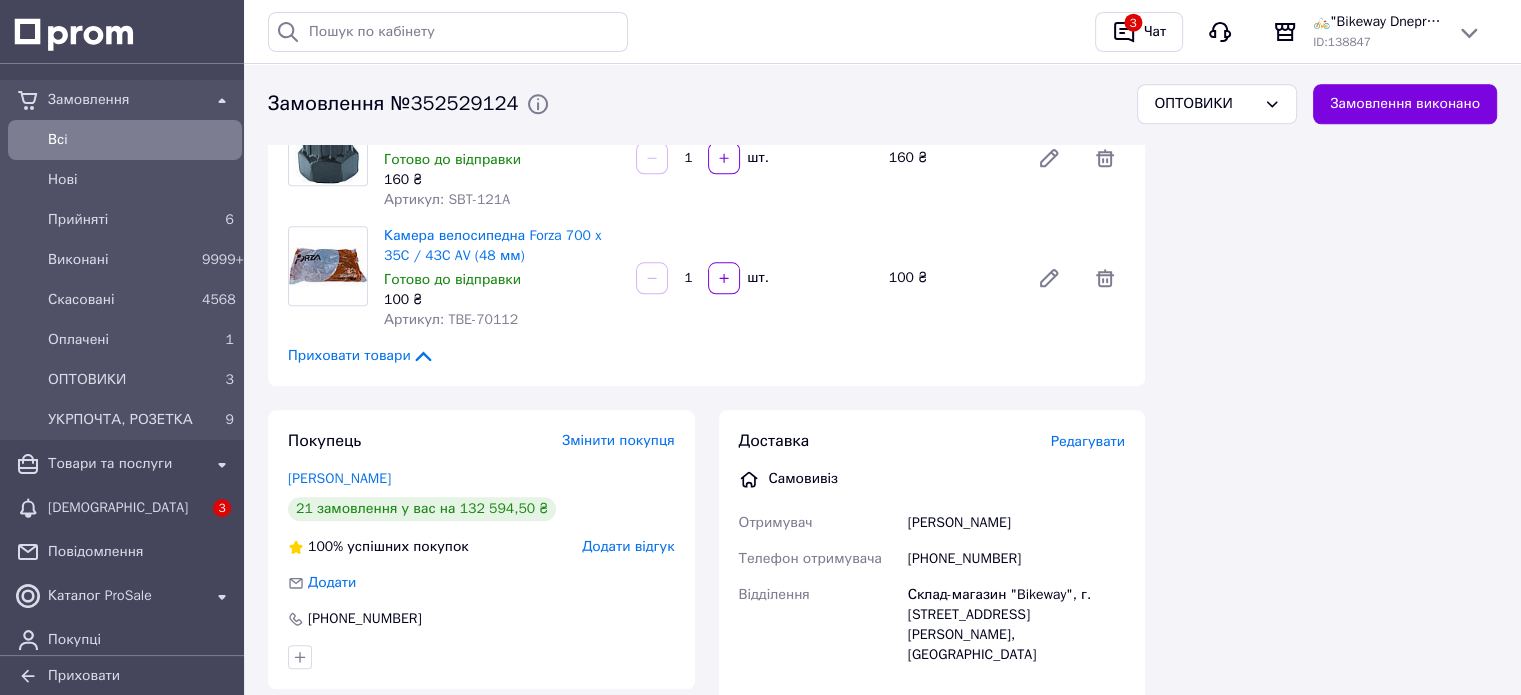 scroll, scrollTop: 2000, scrollLeft: 0, axis: vertical 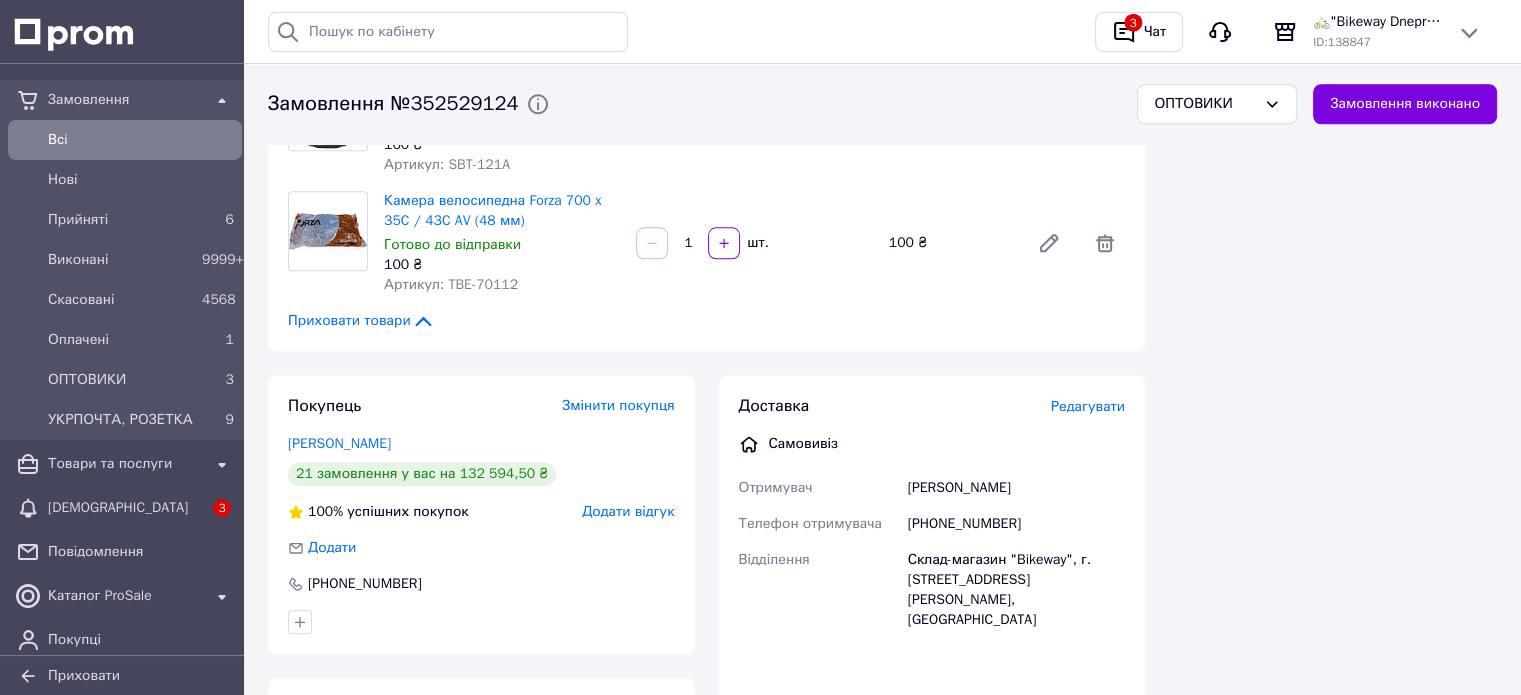 click 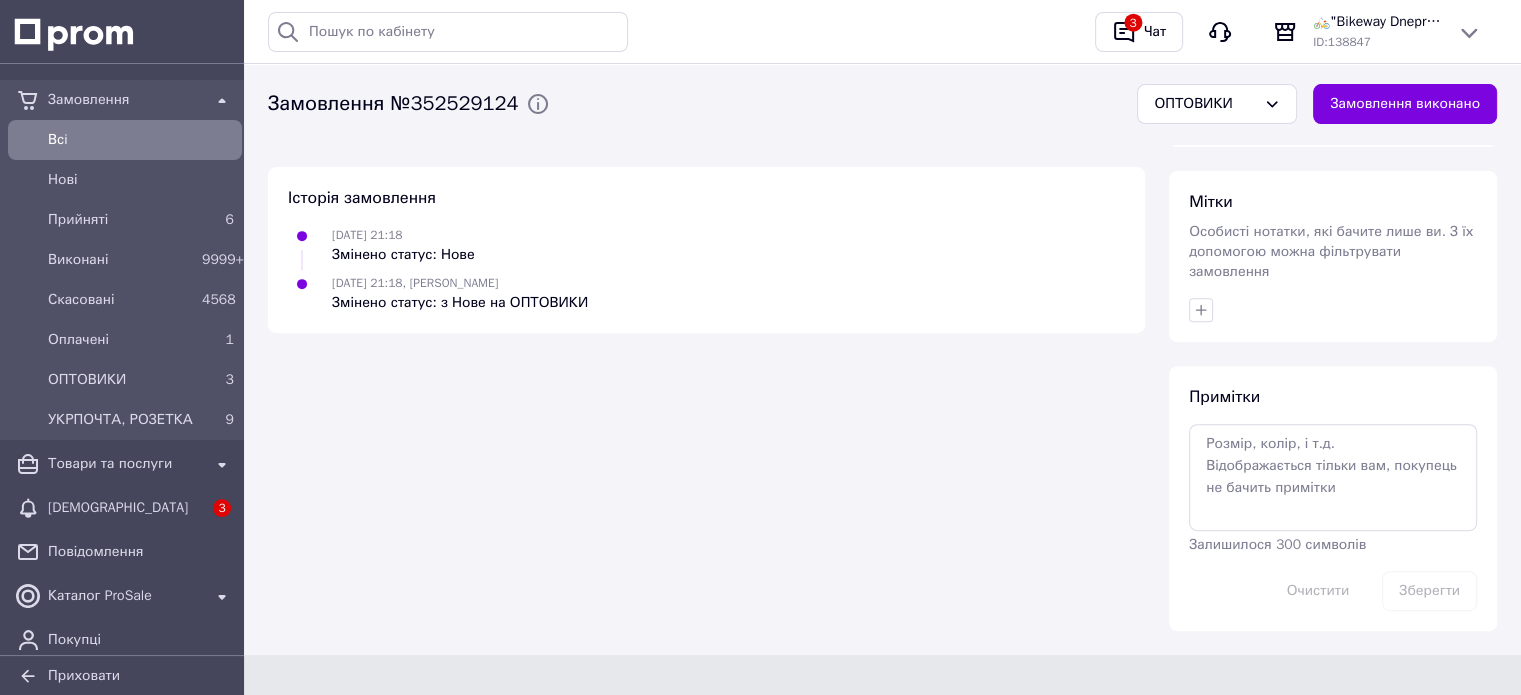 scroll, scrollTop: 100, scrollLeft: 0, axis: vertical 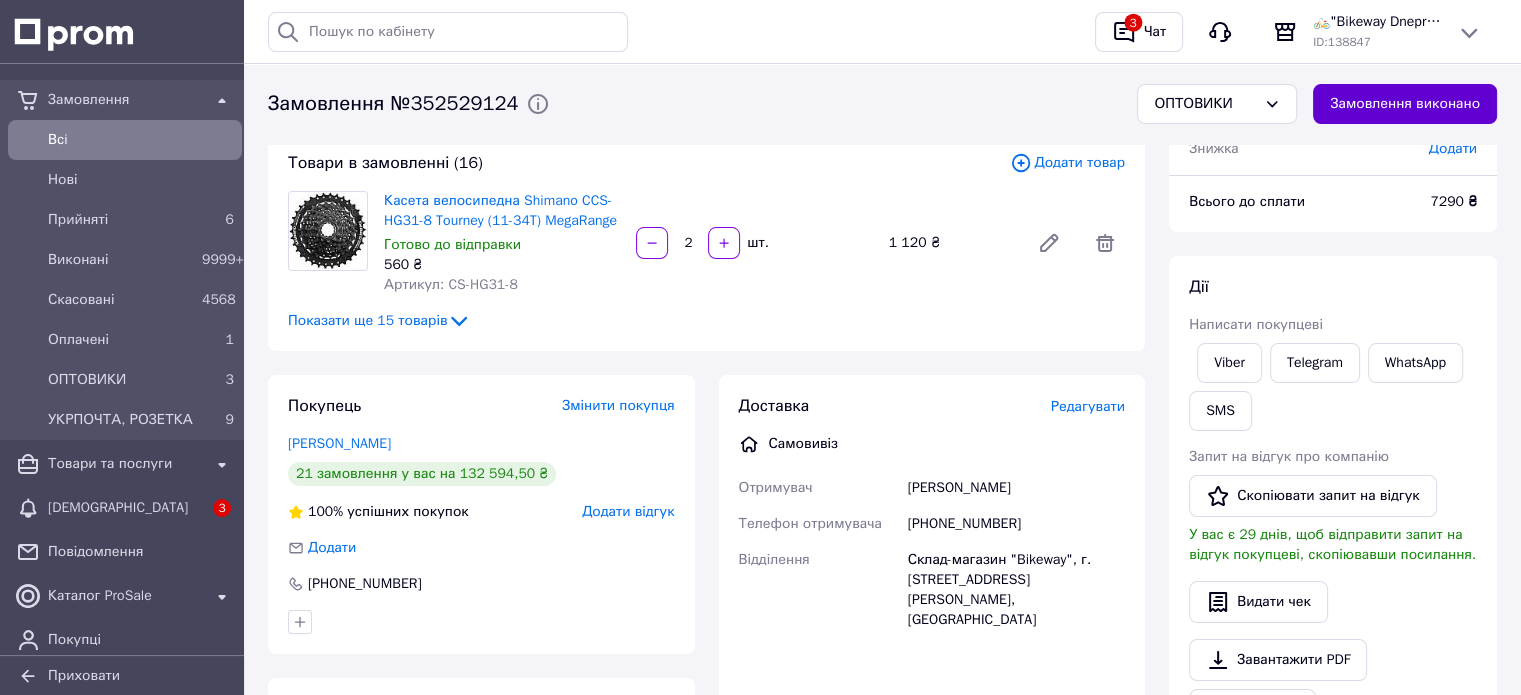 click on "Замовлення виконано" at bounding box center (1405, 104) 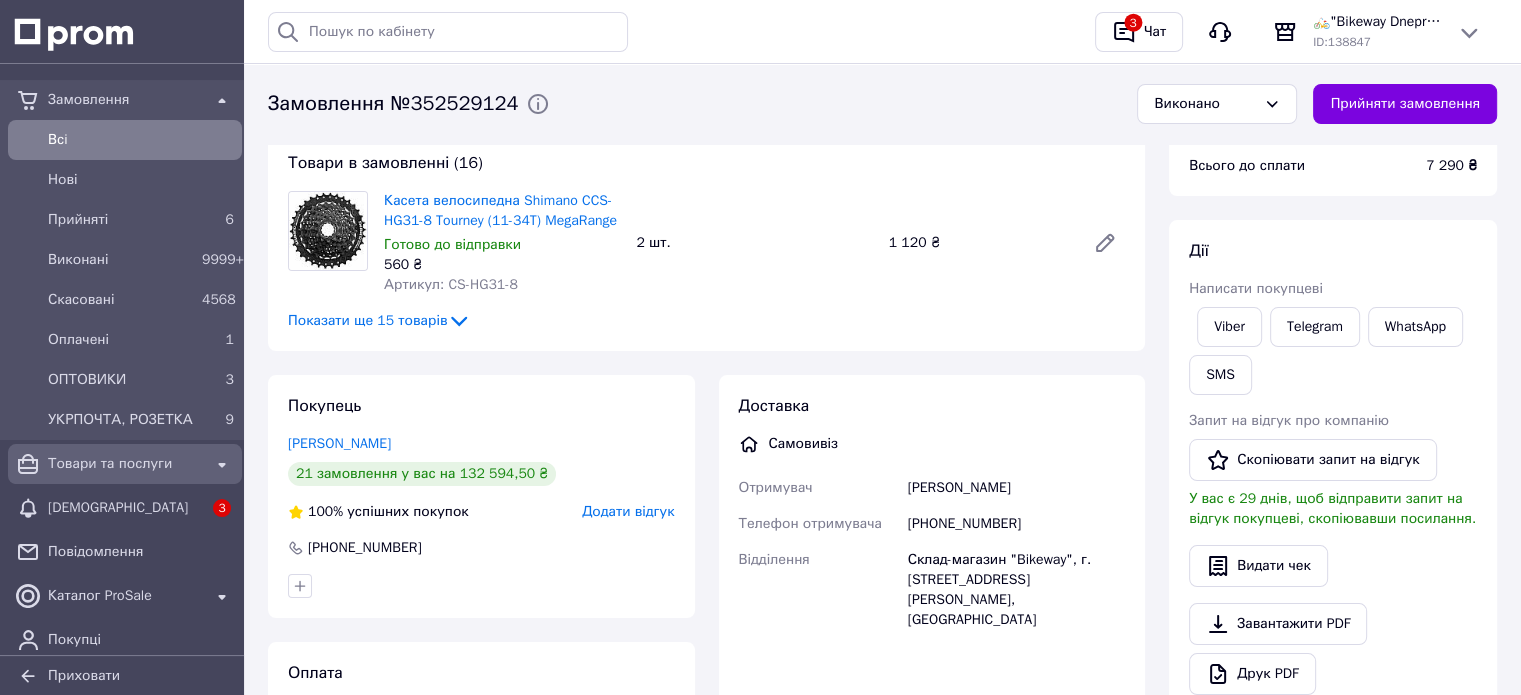 click on "Товари та послуги" at bounding box center [125, 464] 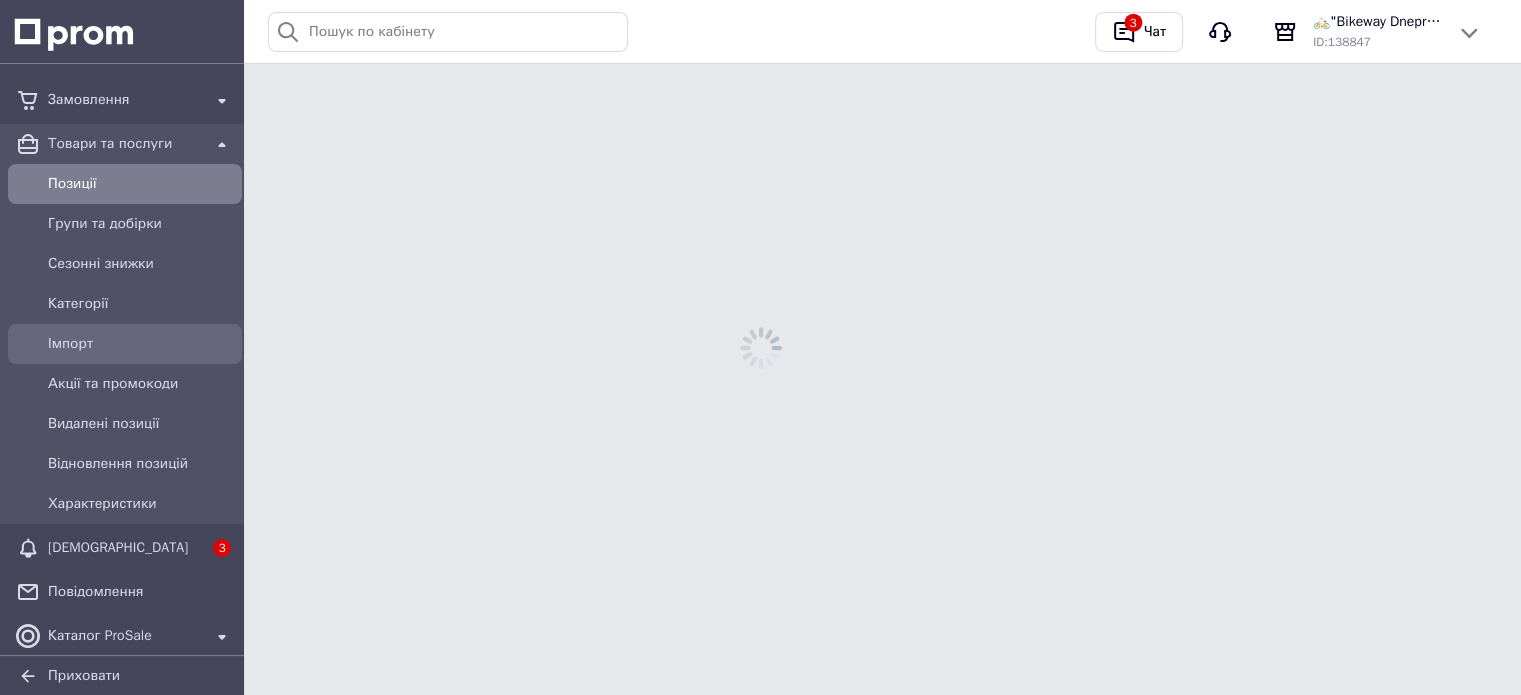 scroll, scrollTop: 0, scrollLeft: 0, axis: both 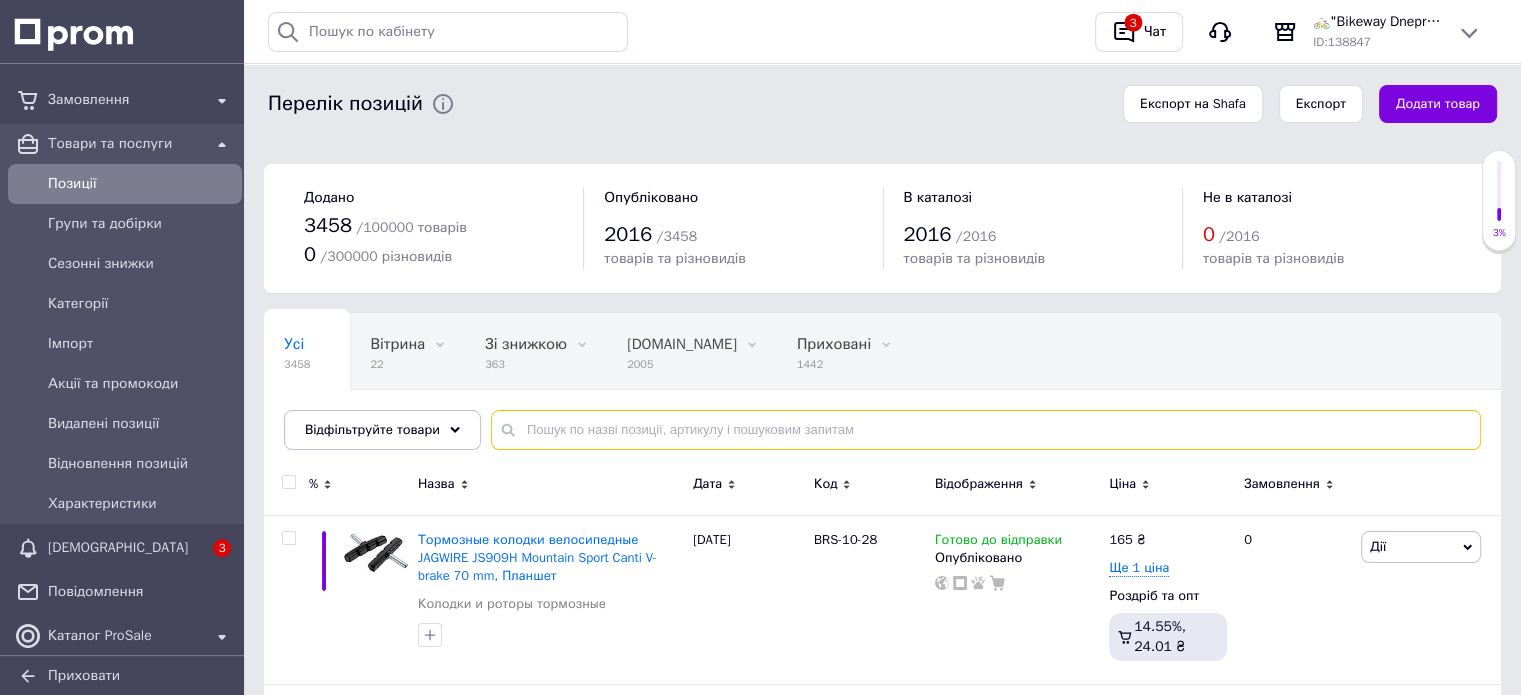 click at bounding box center (986, 430) 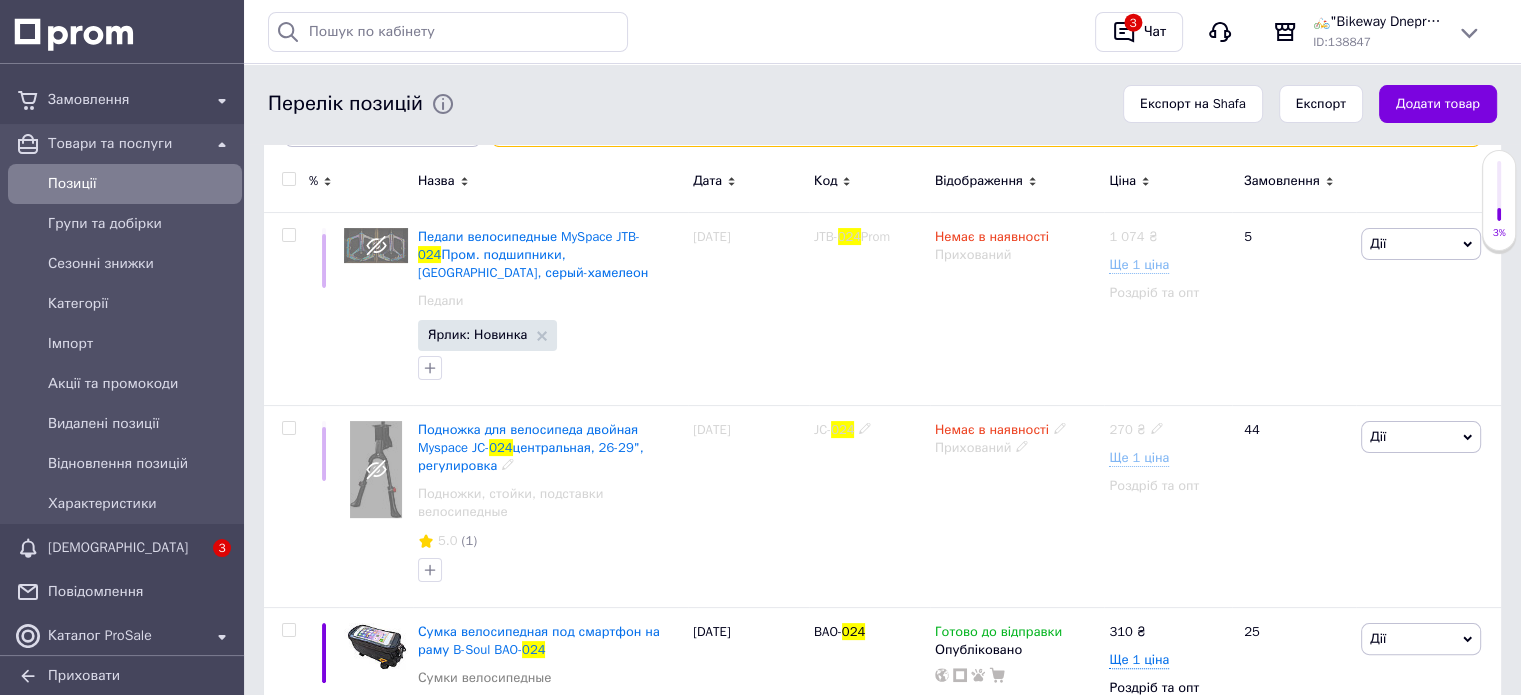 scroll, scrollTop: 223, scrollLeft: 0, axis: vertical 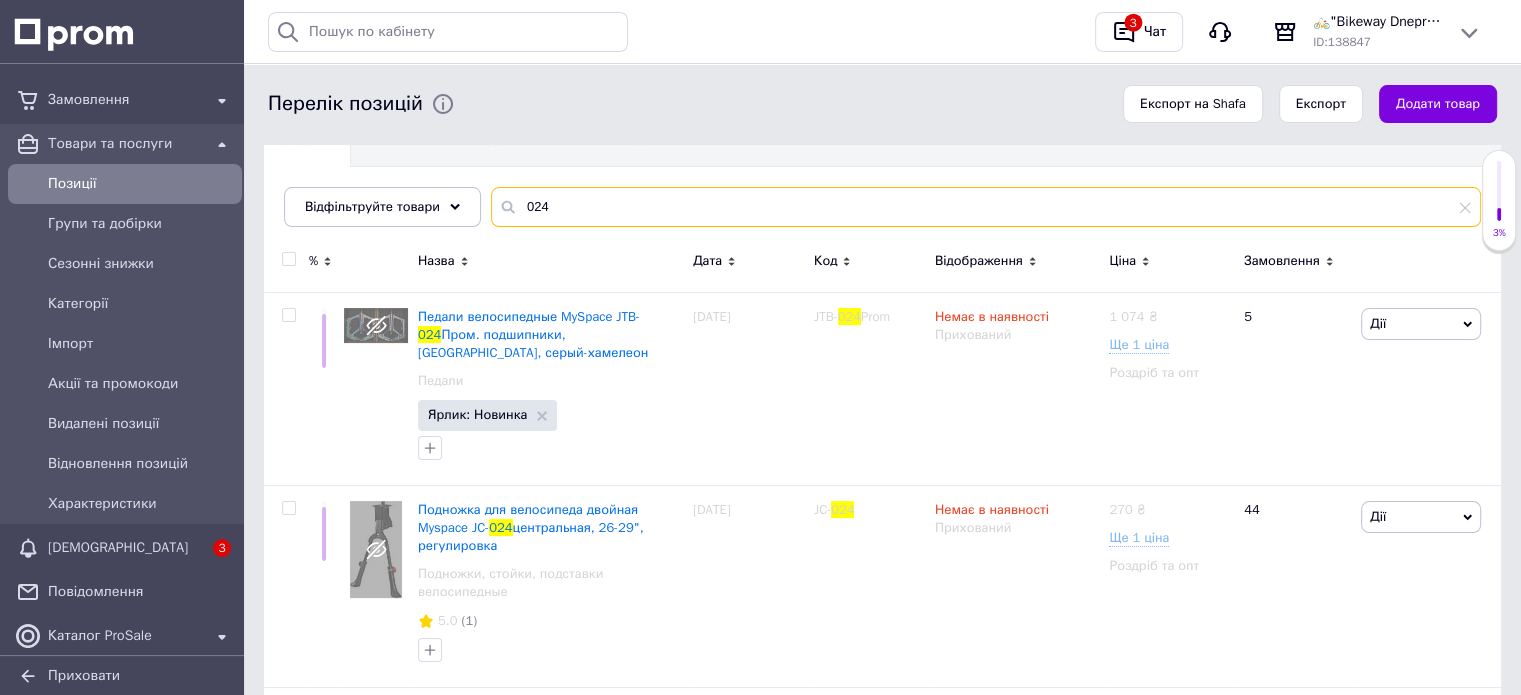drag, startPoint x: 557, startPoint y: 211, endPoint x: 506, endPoint y: 205, distance: 51.351727 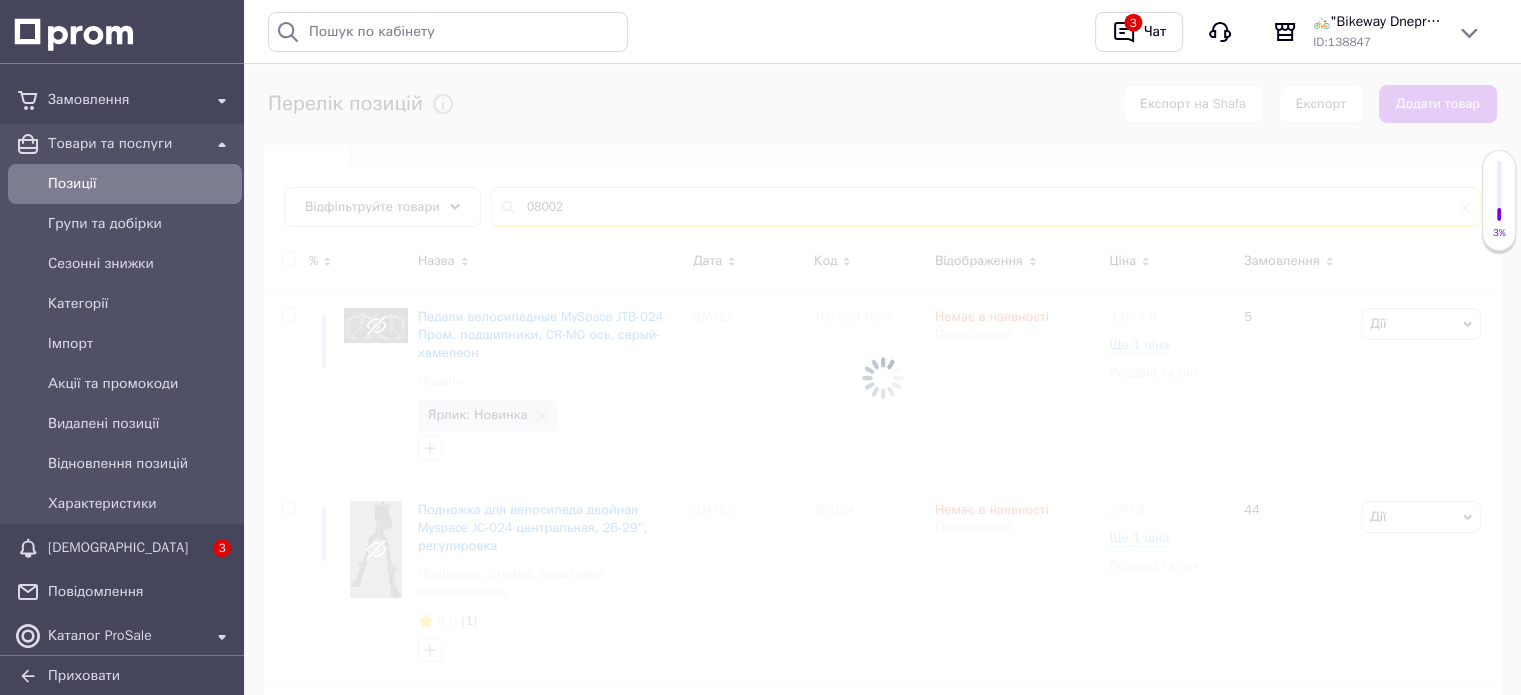 scroll, scrollTop: 18, scrollLeft: 0, axis: vertical 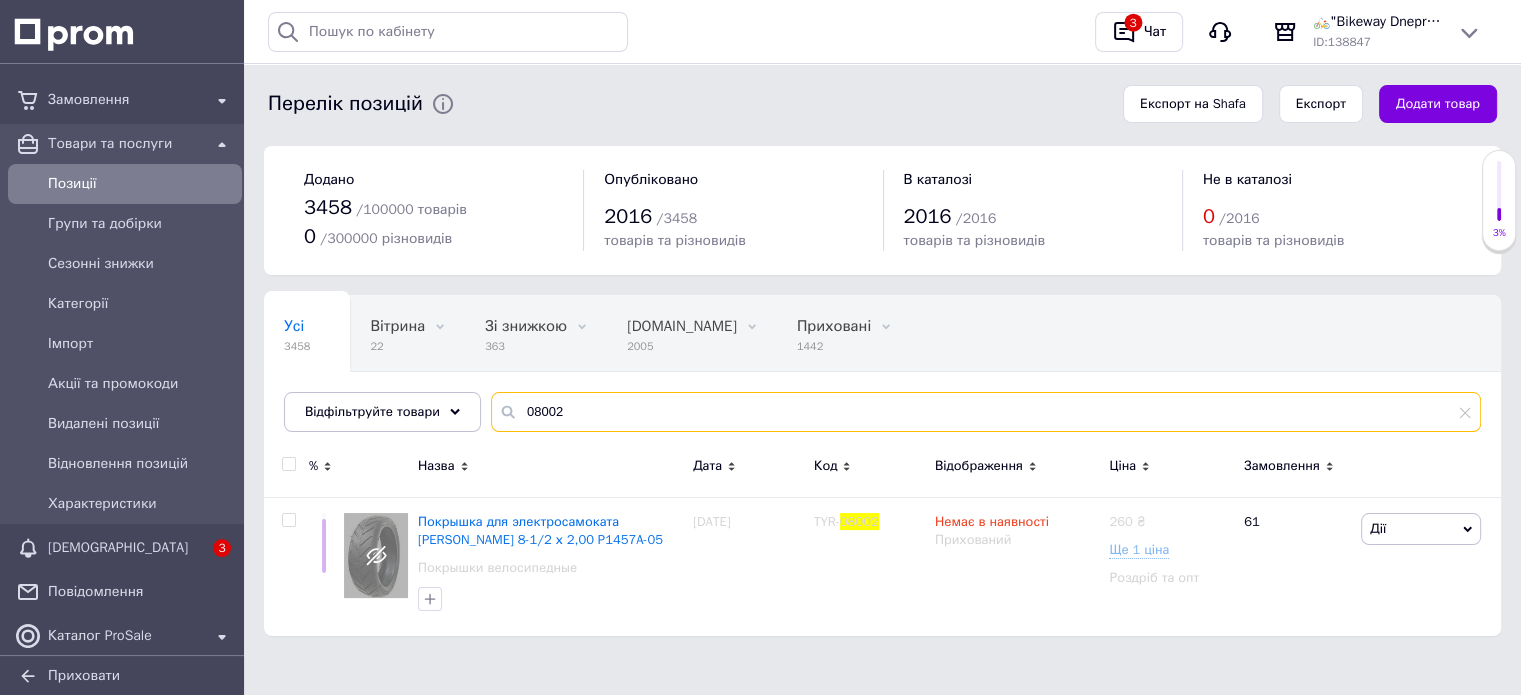 type on "08002" 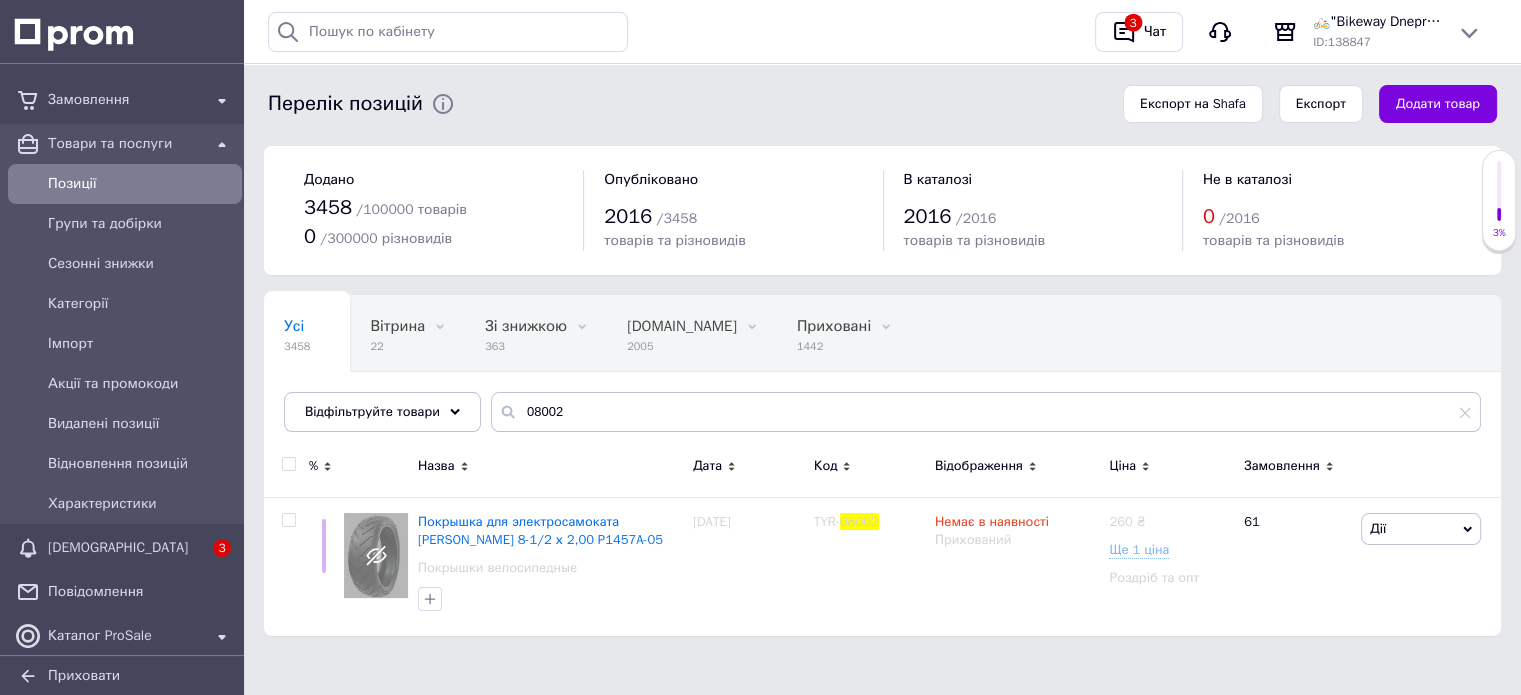 click on "Товари та послуги" at bounding box center (125, 144) 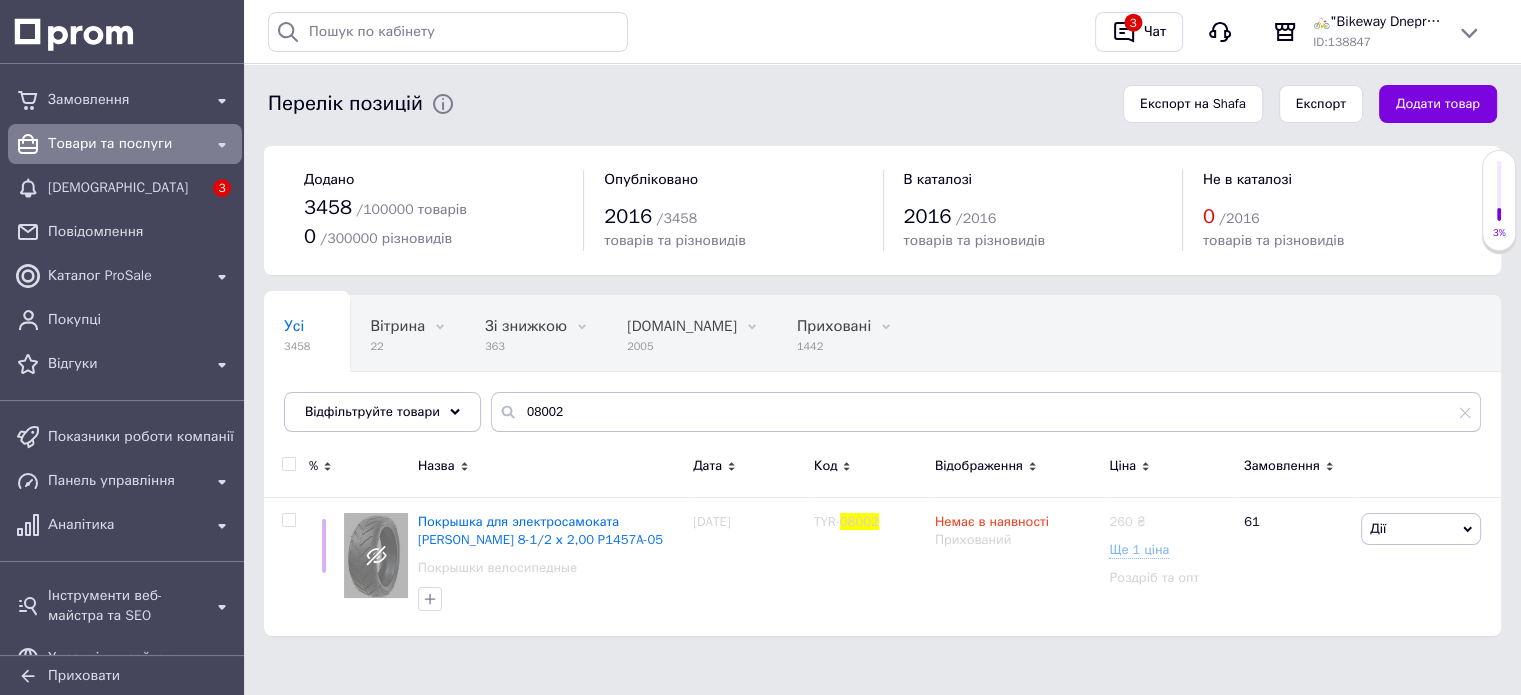 click on "Замовлення Товари та послуги Сповіщення 3 Повідомлення Каталог ProSale Покупці Відгуки" at bounding box center (125, 232) 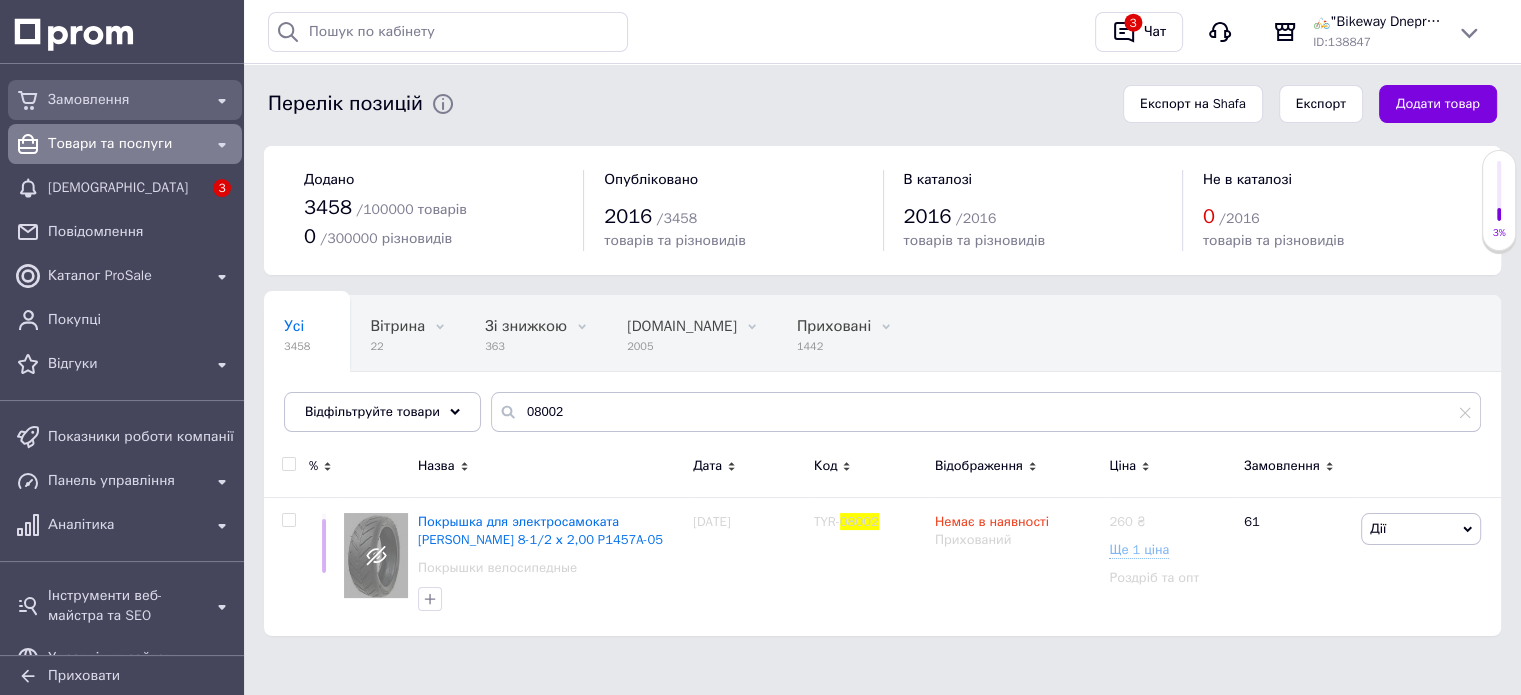click on "Замовлення" at bounding box center [125, 100] 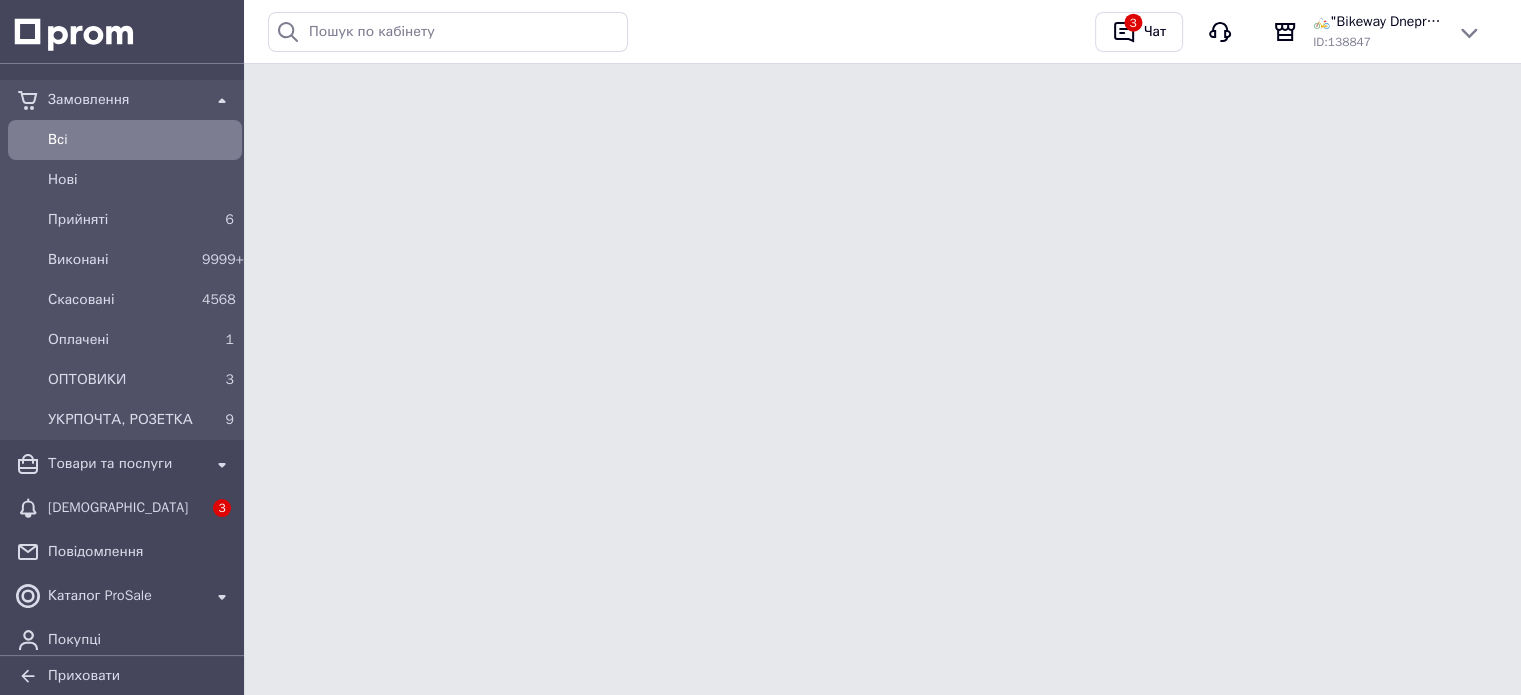 scroll, scrollTop: 0, scrollLeft: 0, axis: both 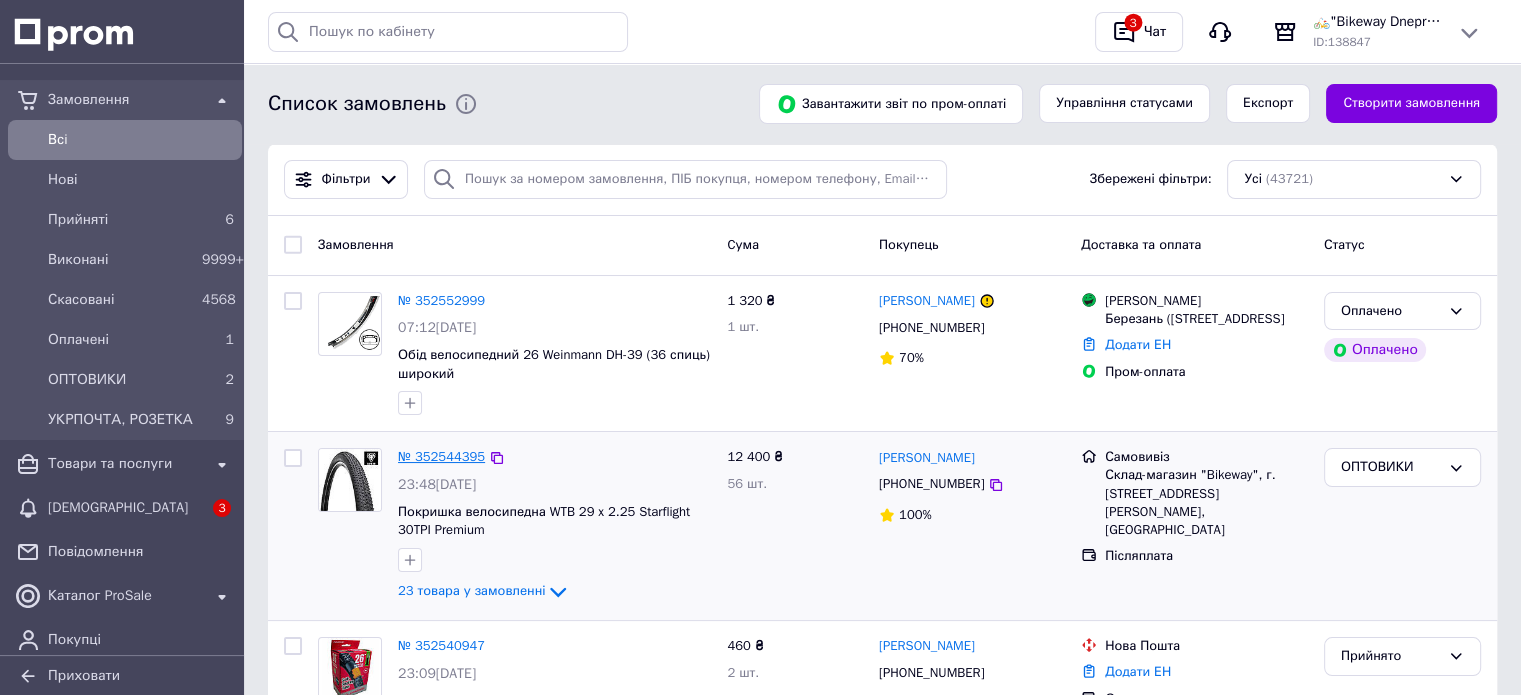 click on "№ 352544395" at bounding box center [441, 456] 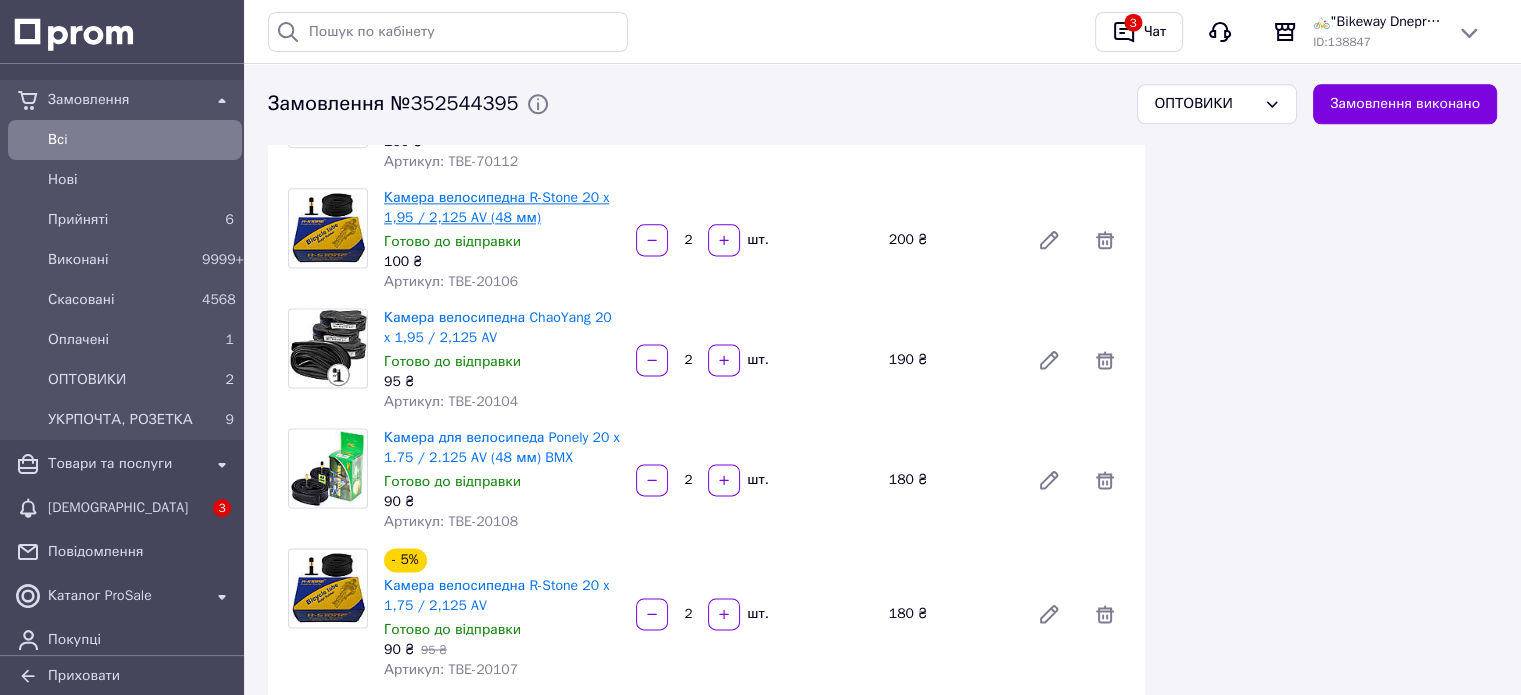 scroll, scrollTop: 2600, scrollLeft: 0, axis: vertical 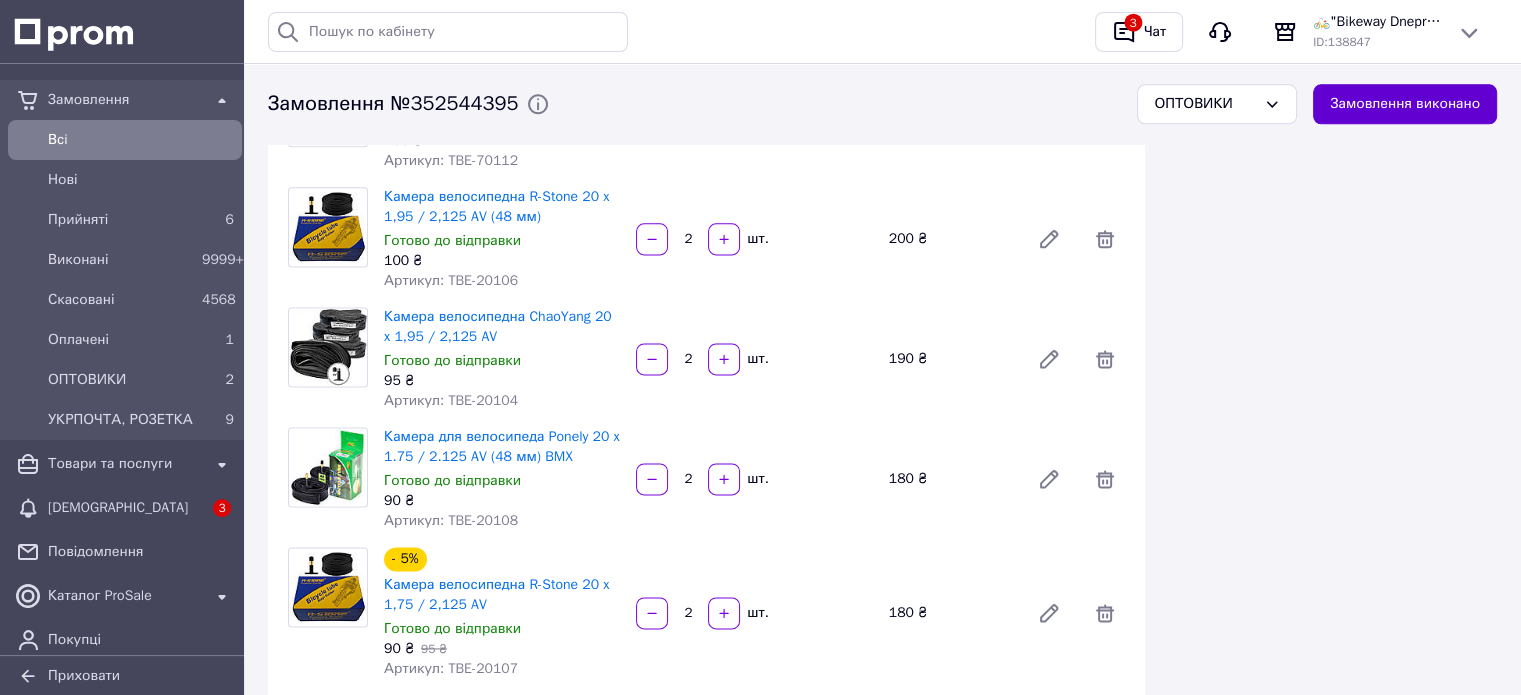 click on "Замовлення виконано" at bounding box center [1405, 104] 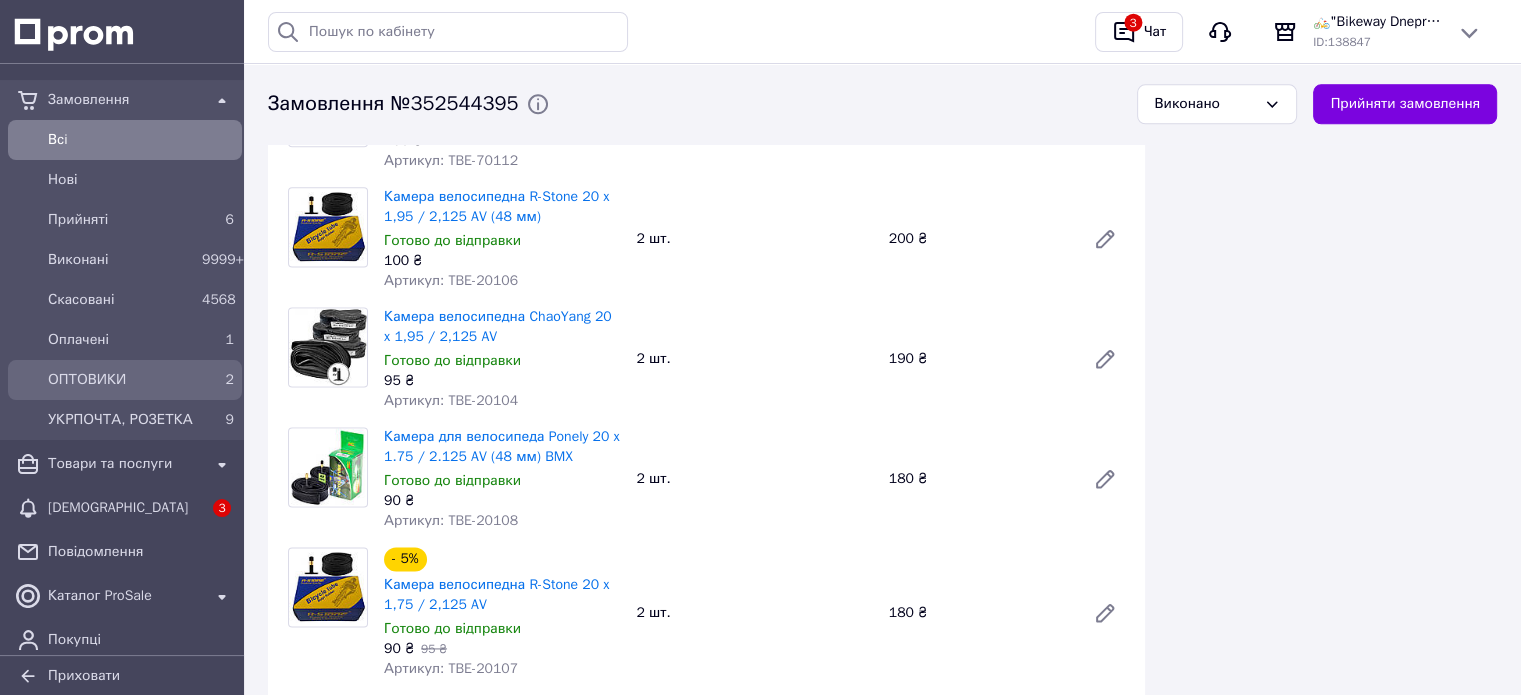click on "ОПТОВИКИ" at bounding box center [121, 380] 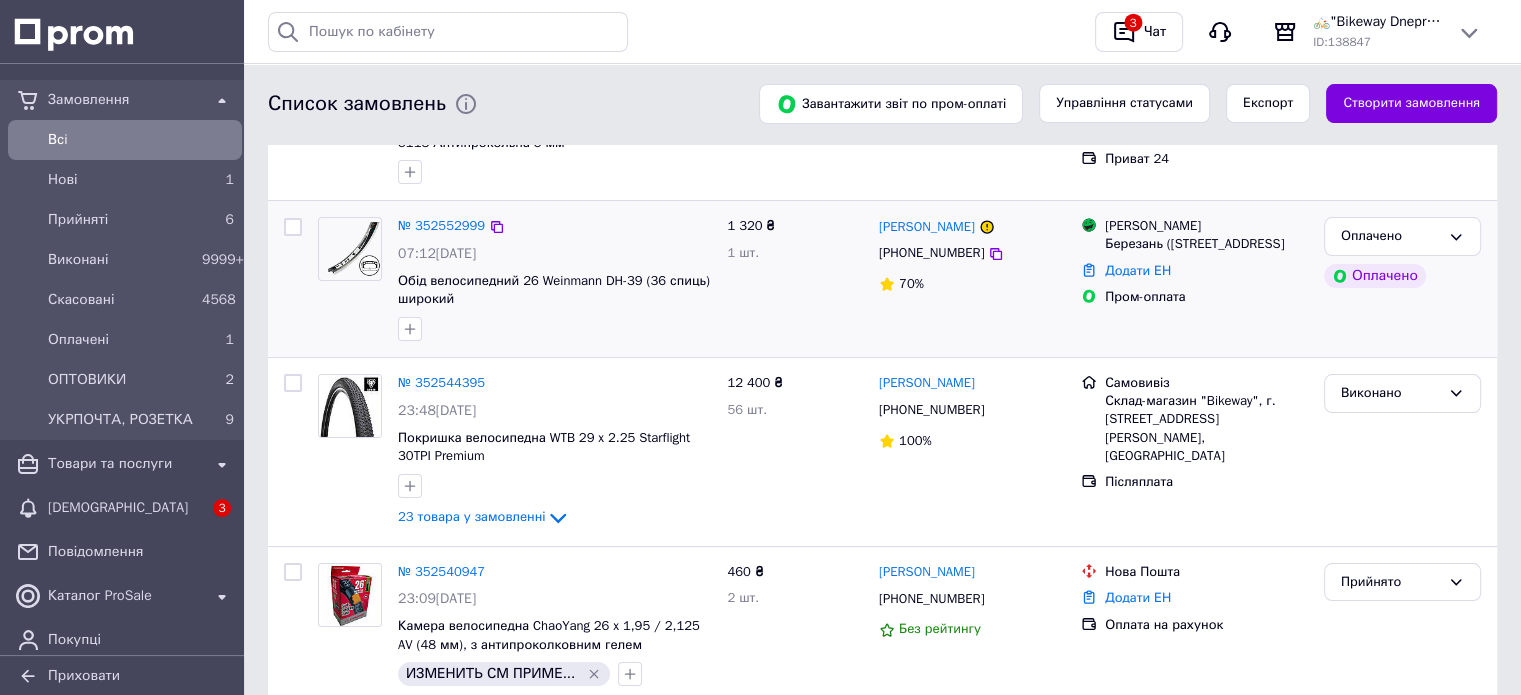scroll, scrollTop: 300, scrollLeft: 0, axis: vertical 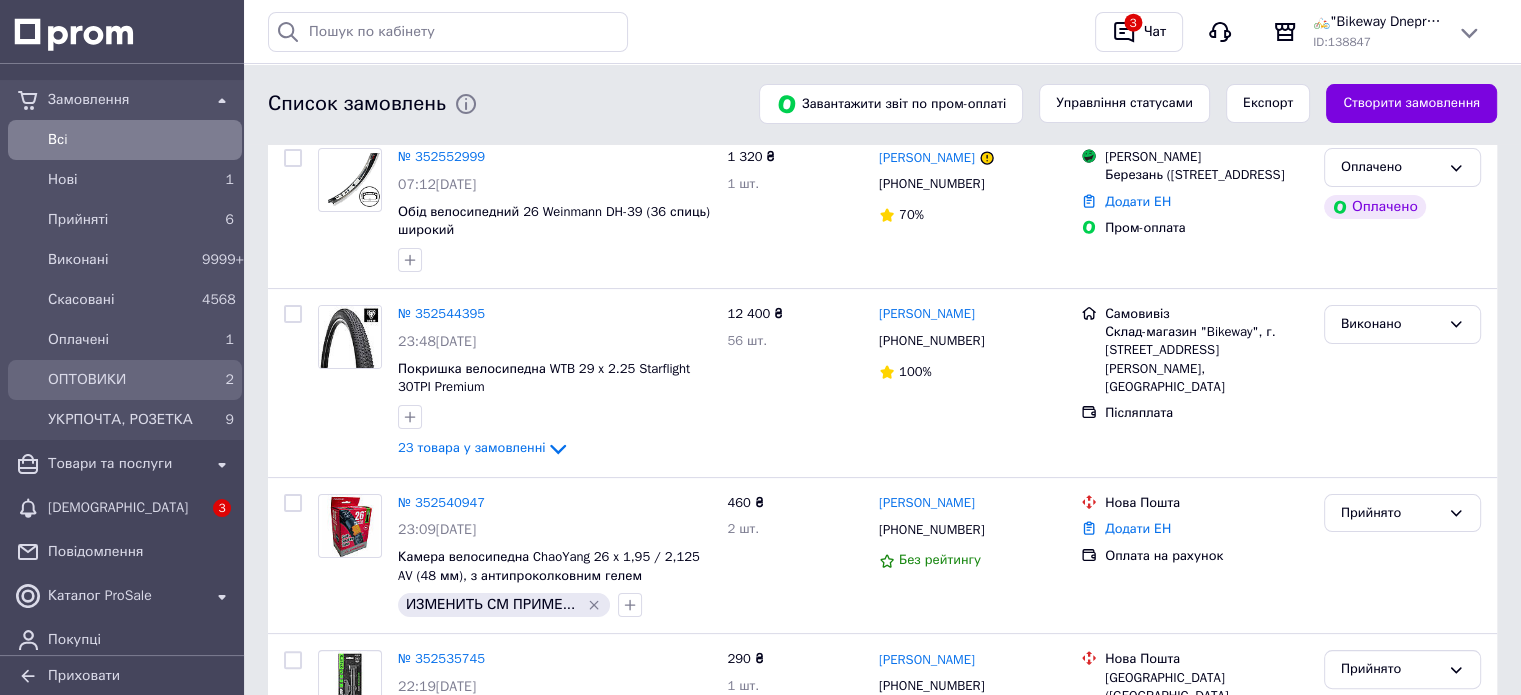 click on "ОПТОВИКИ" at bounding box center (121, 380) 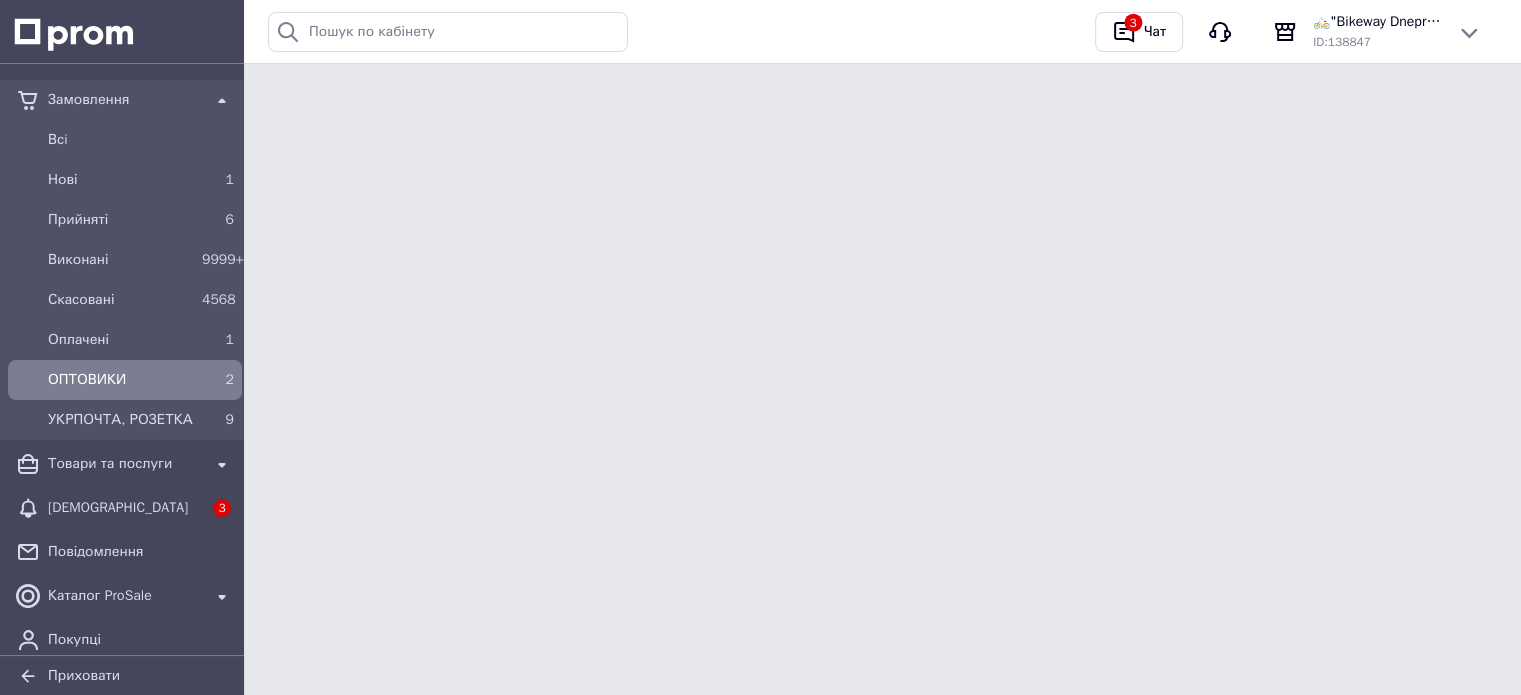 scroll, scrollTop: 0, scrollLeft: 0, axis: both 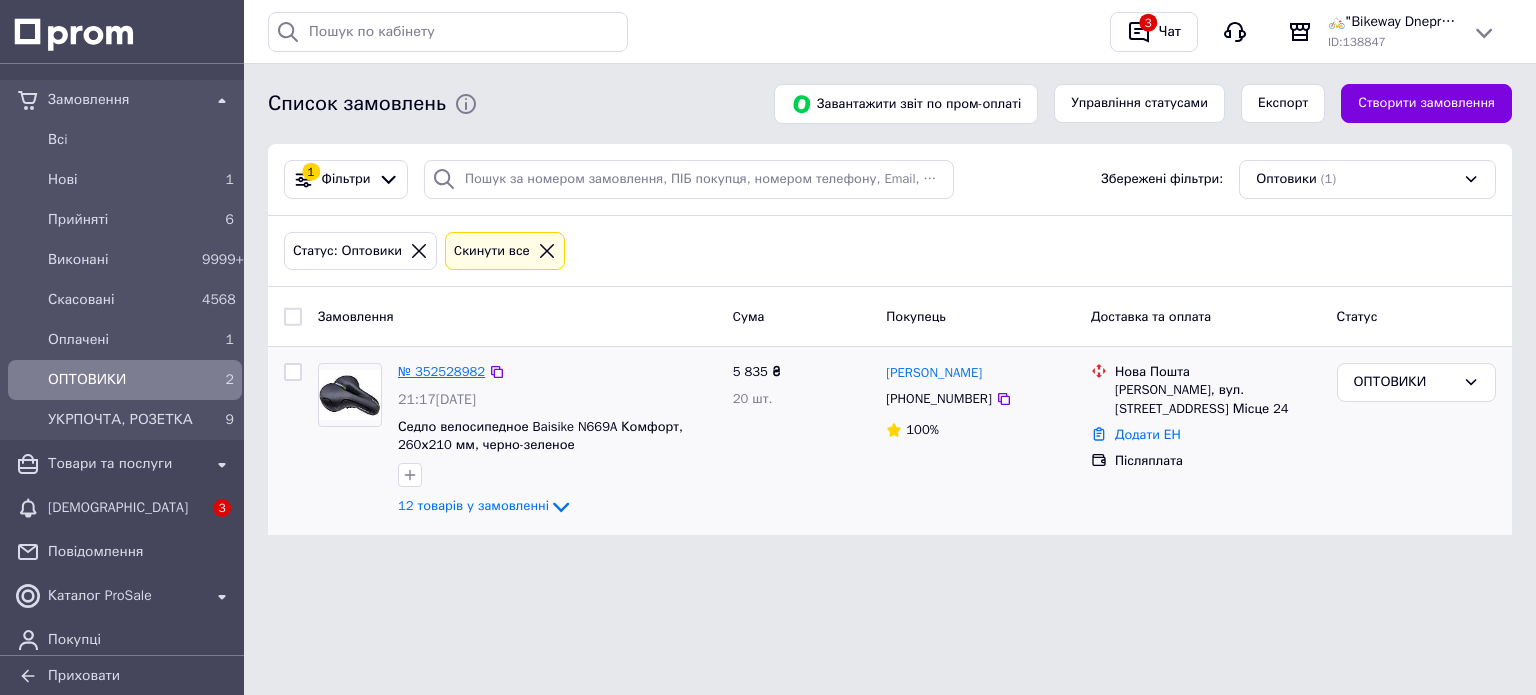 click on "№ 352528982" at bounding box center (441, 371) 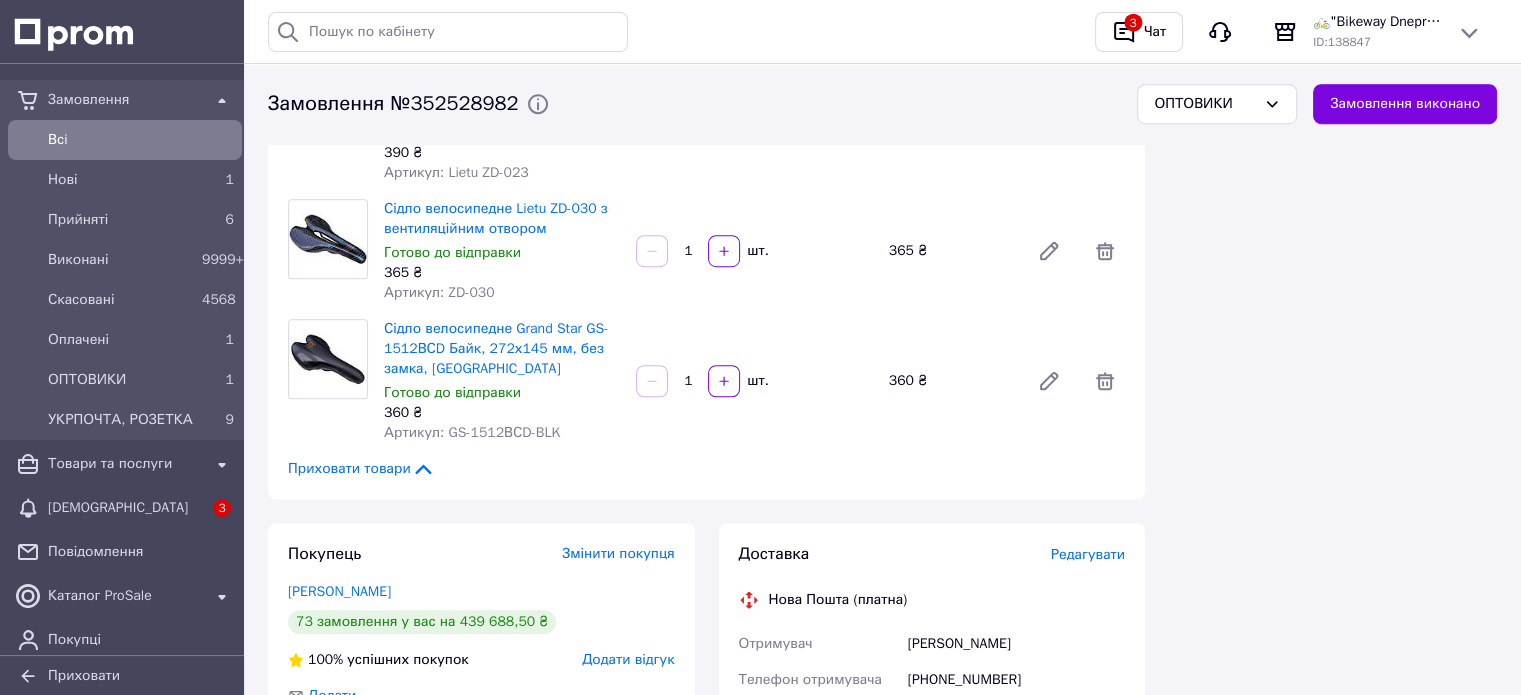 scroll, scrollTop: 1400, scrollLeft: 0, axis: vertical 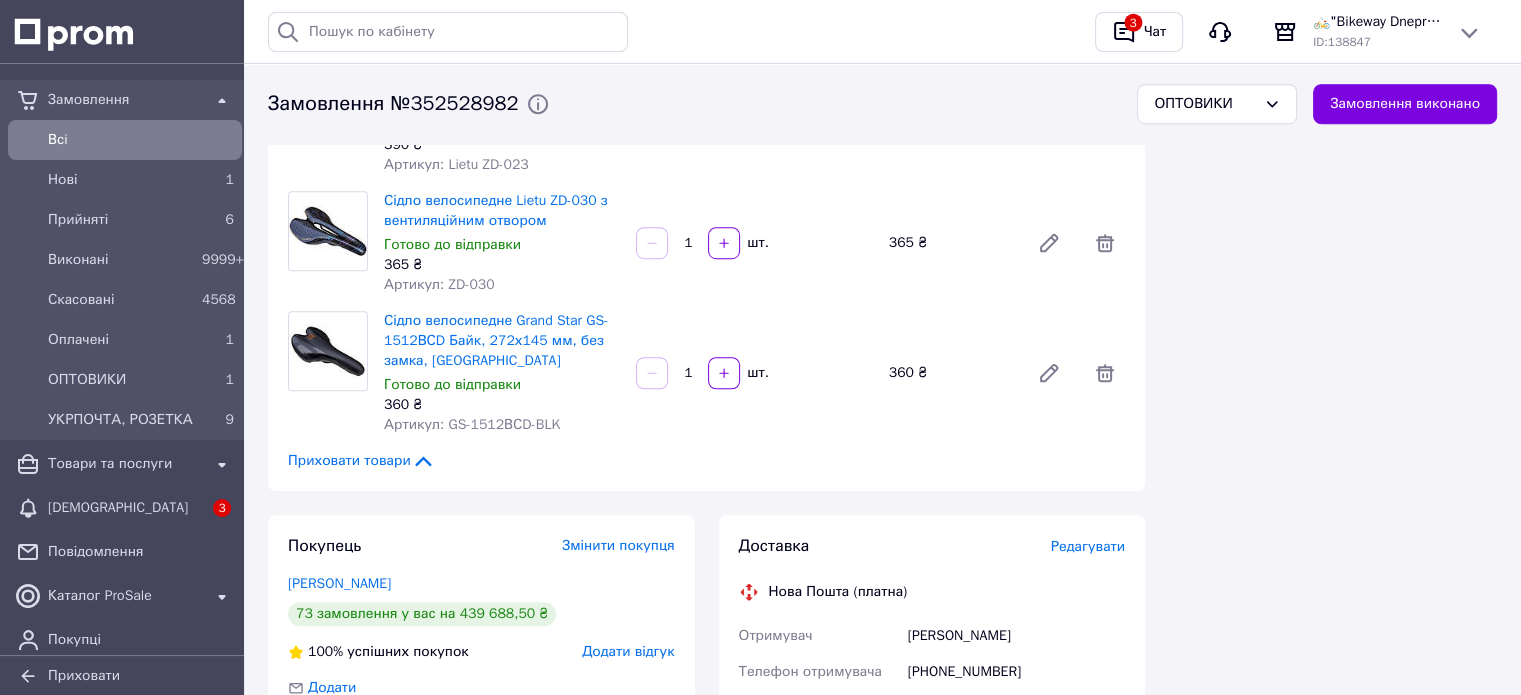 click 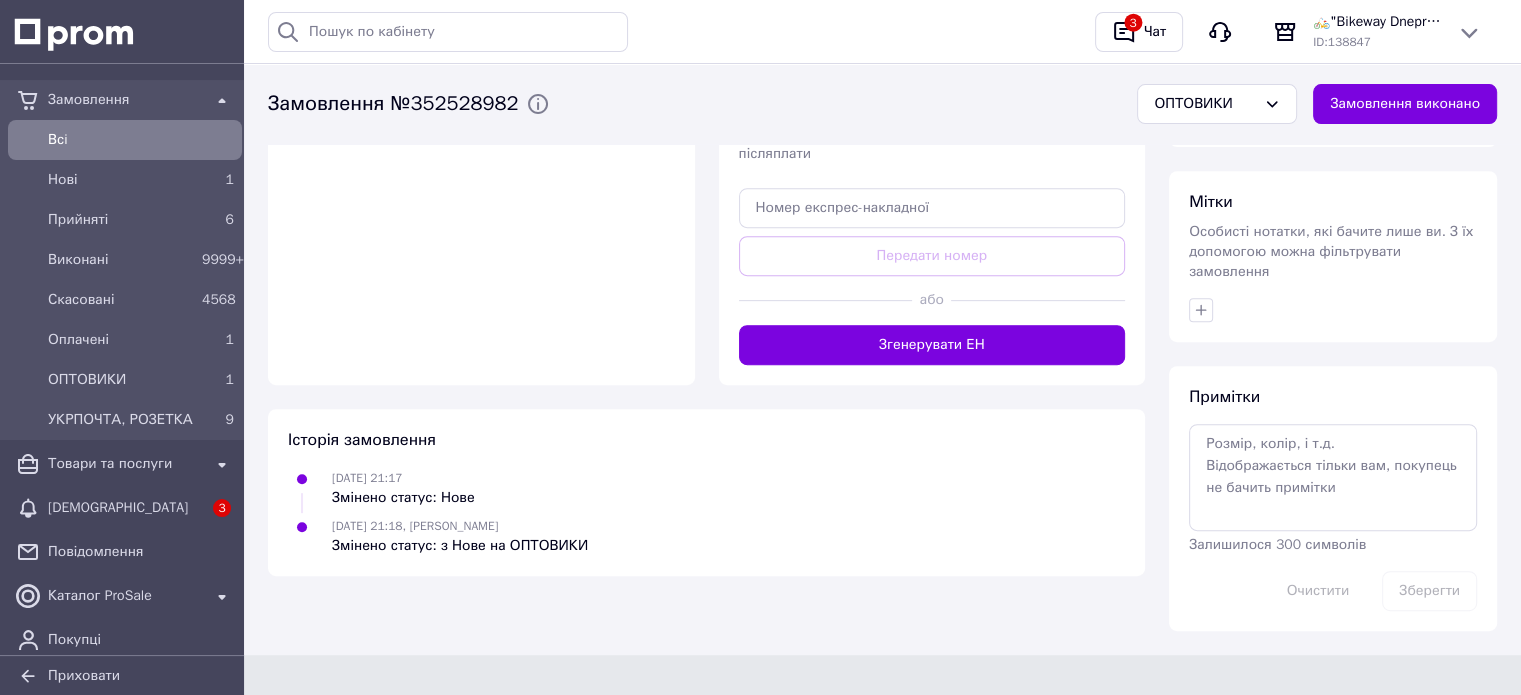scroll, scrollTop: 0, scrollLeft: 0, axis: both 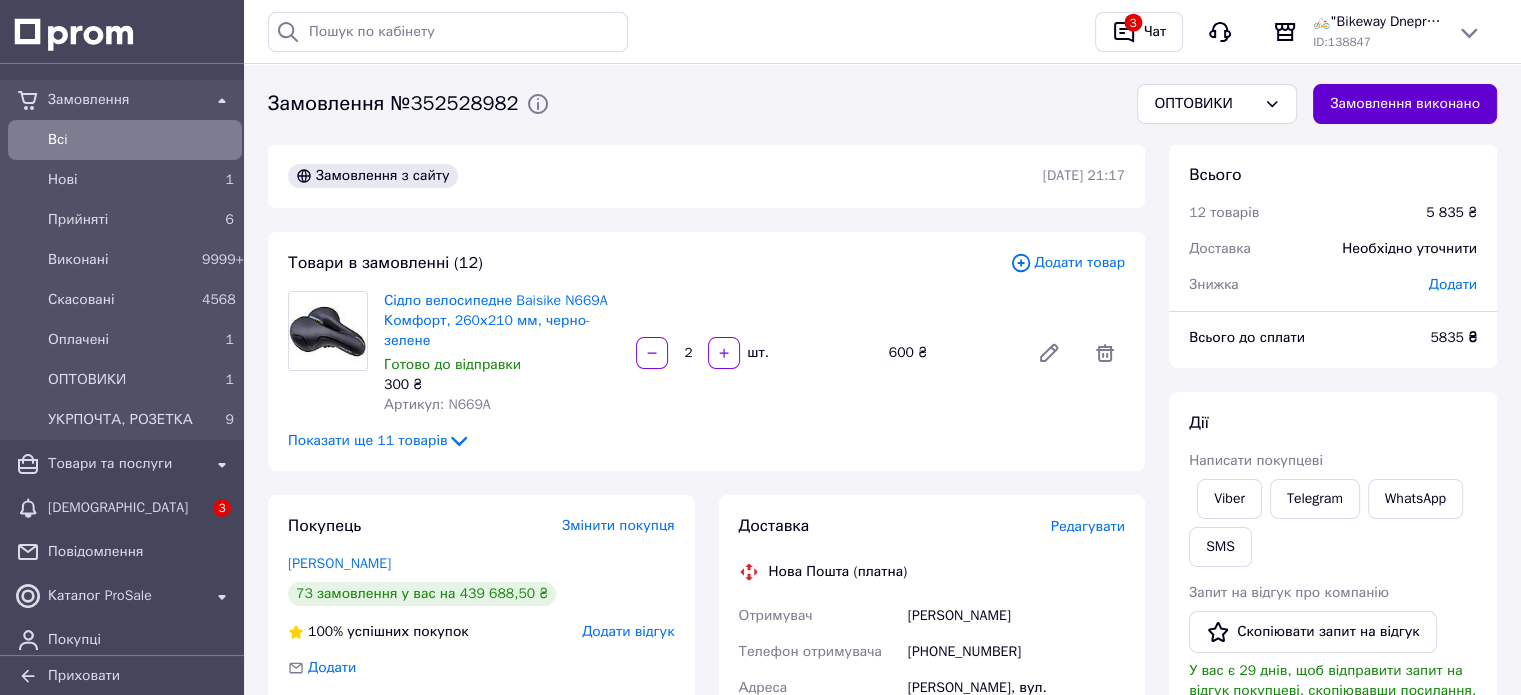 click on "Замовлення виконано" at bounding box center [1405, 104] 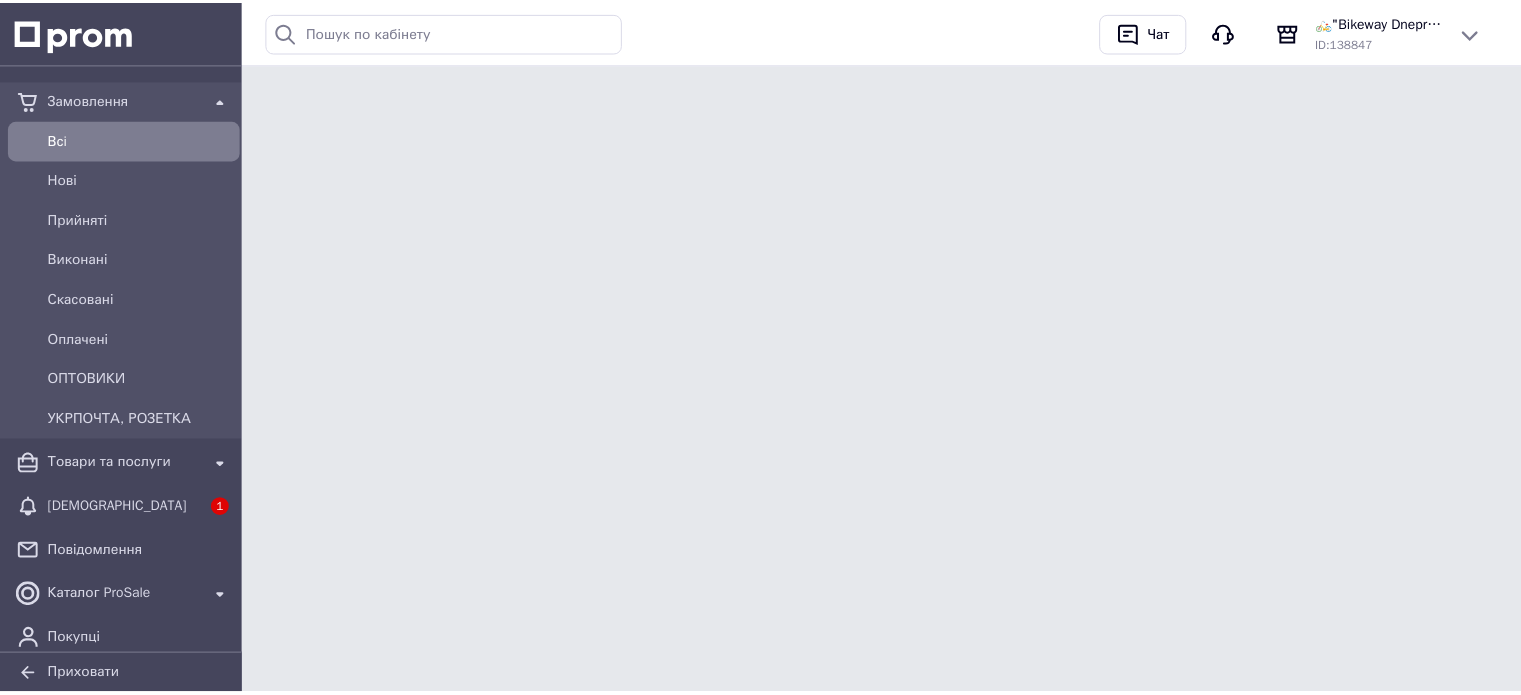 scroll, scrollTop: 0, scrollLeft: 0, axis: both 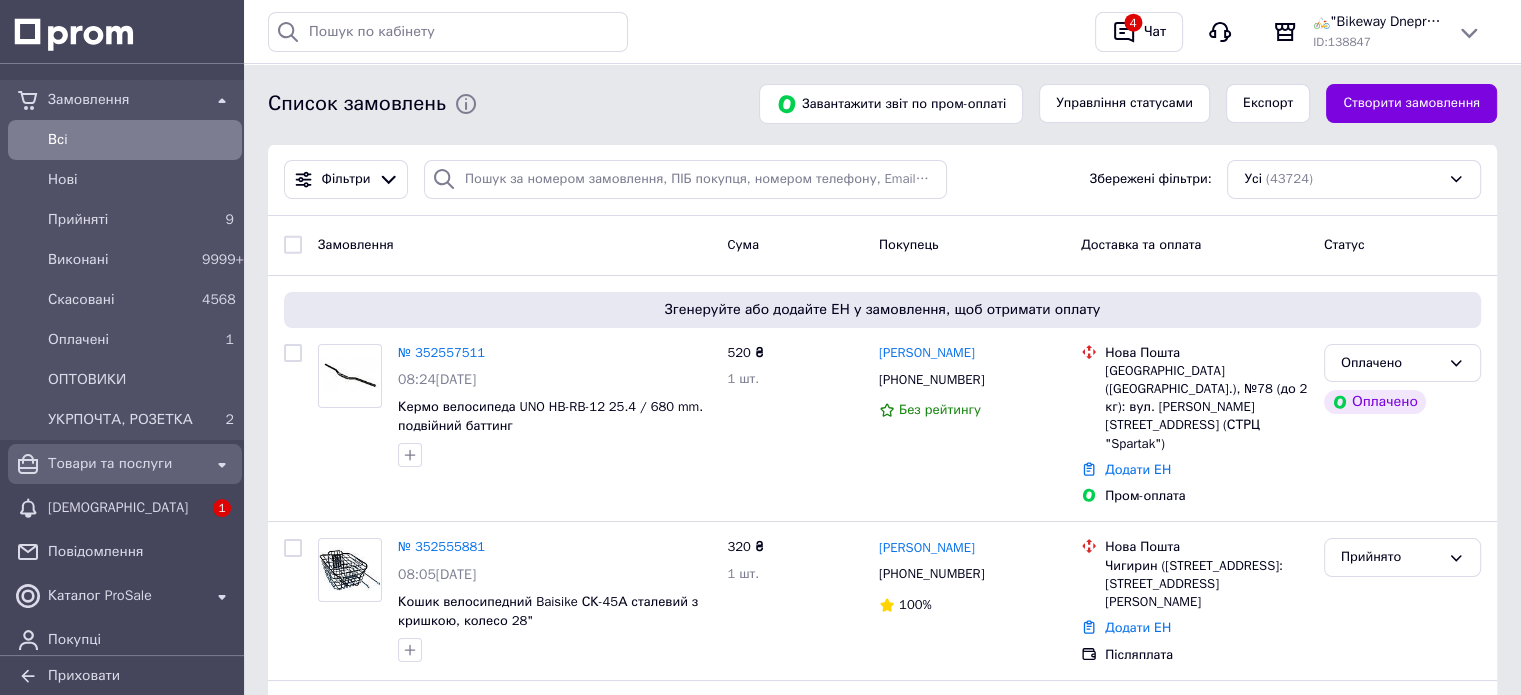 click on "Товари та послуги" at bounding box center [125, 464] 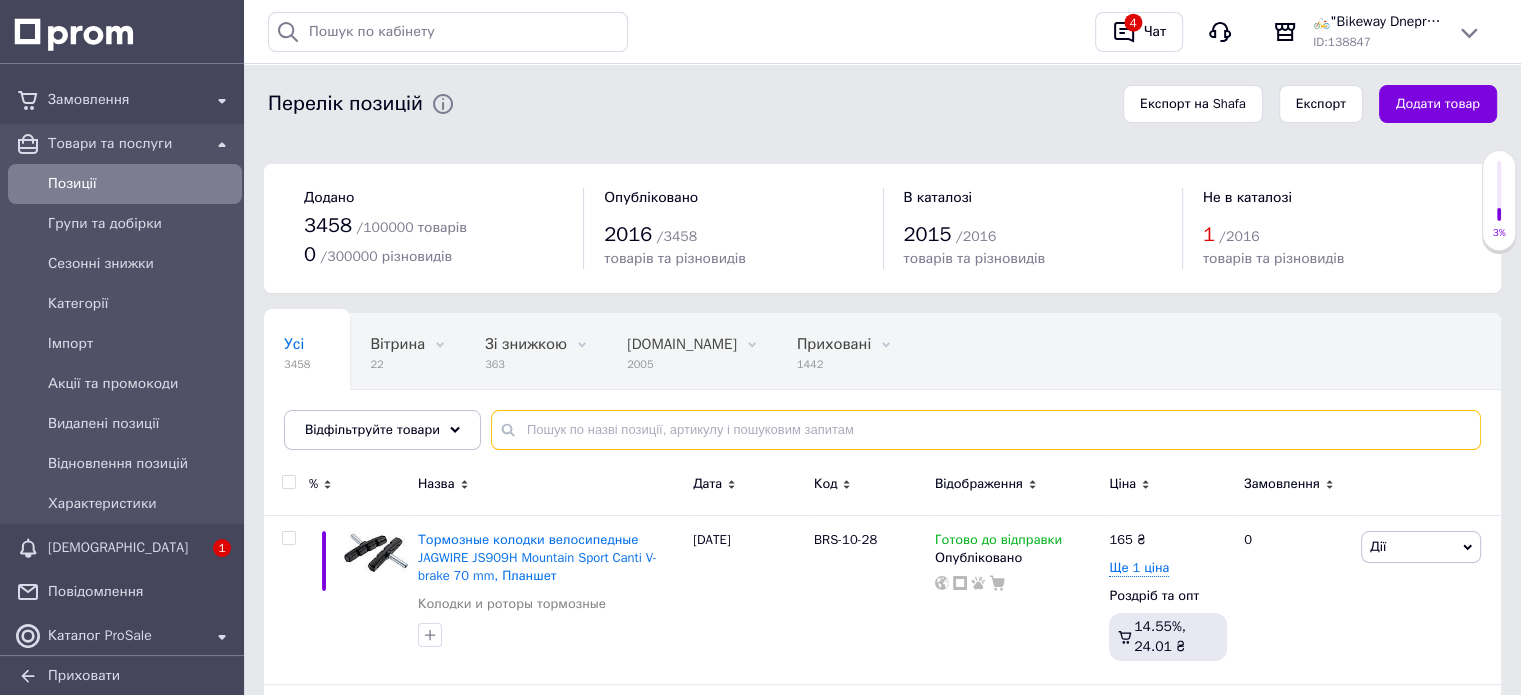drag, startPoint x: 568, startPoint y: 427, endPoint x: 578, endPoint y: 411, distance: 18.867962 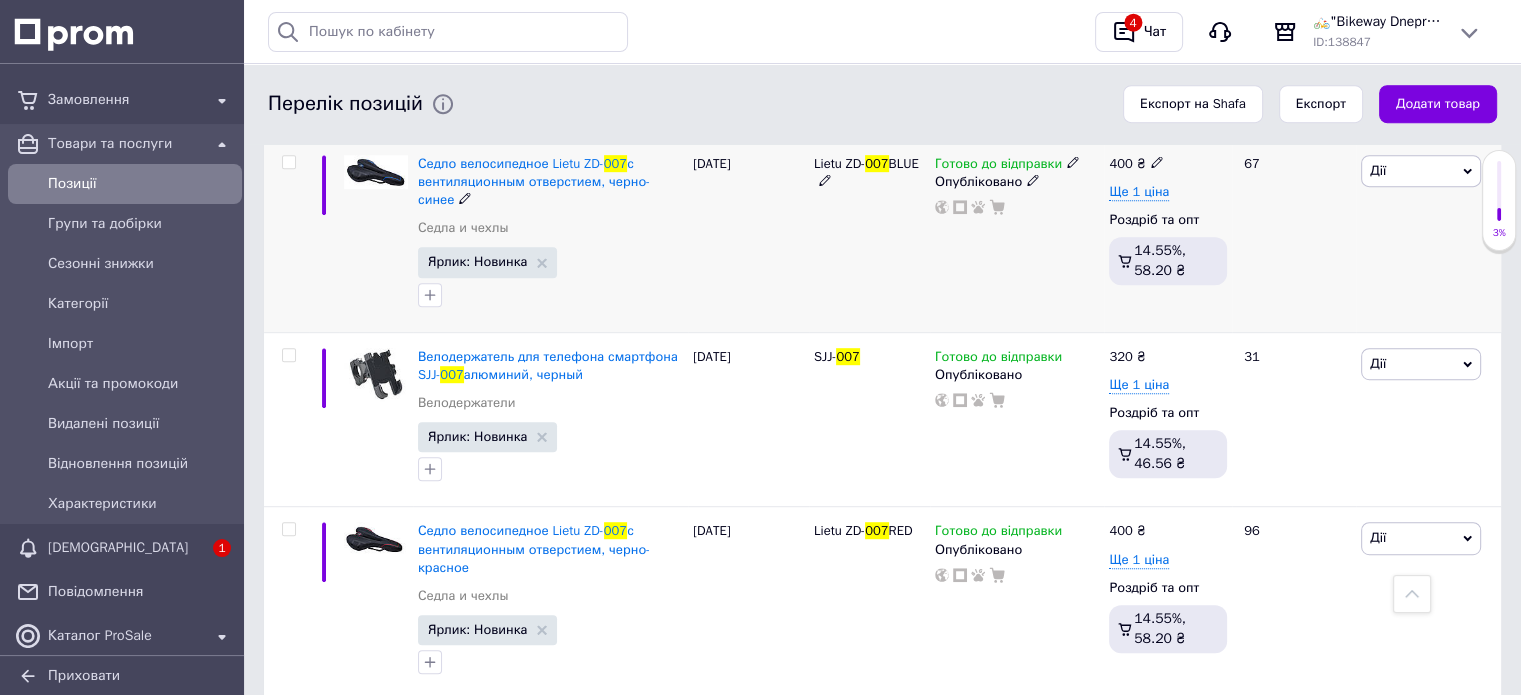 scroll, scrollTop: 1100, scrollLeft: 0, axis: vertical 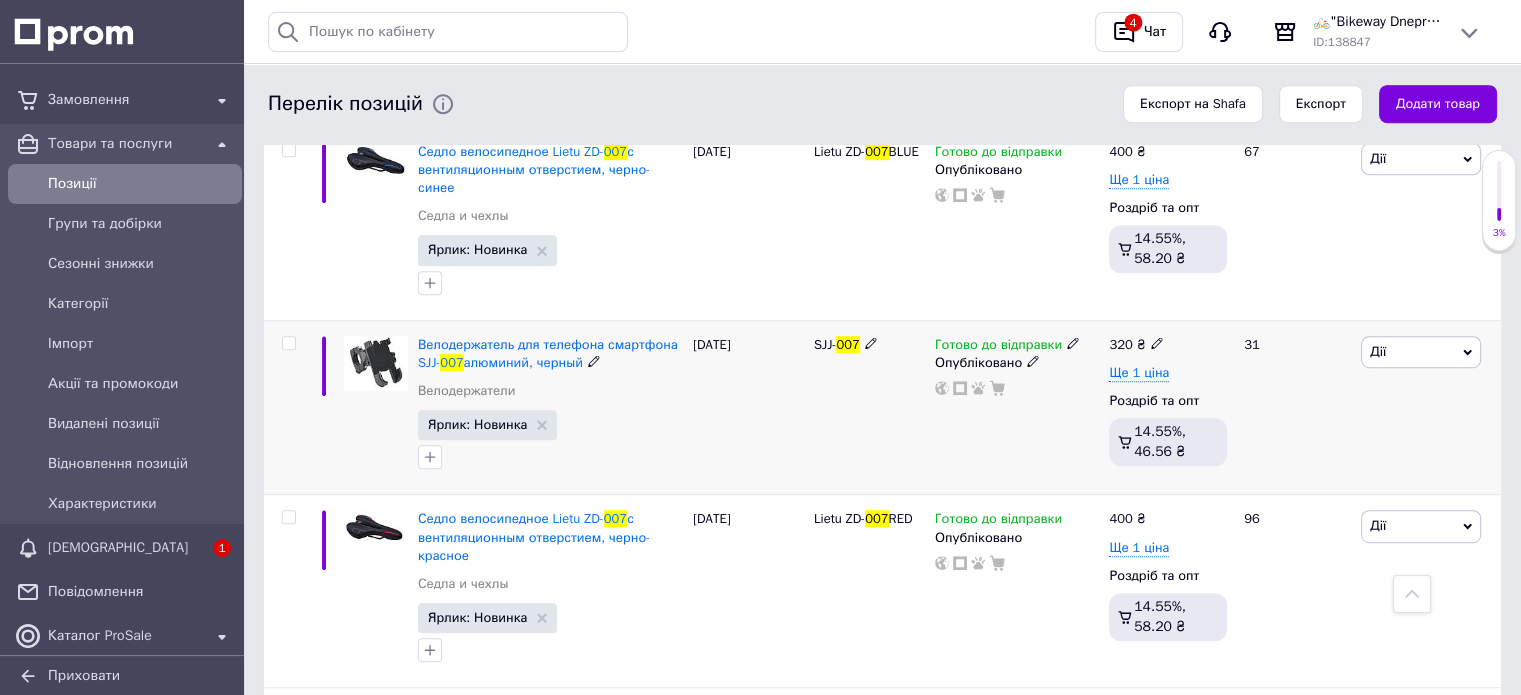 click on "Готово до відправки" at bounding box center [998, 347] 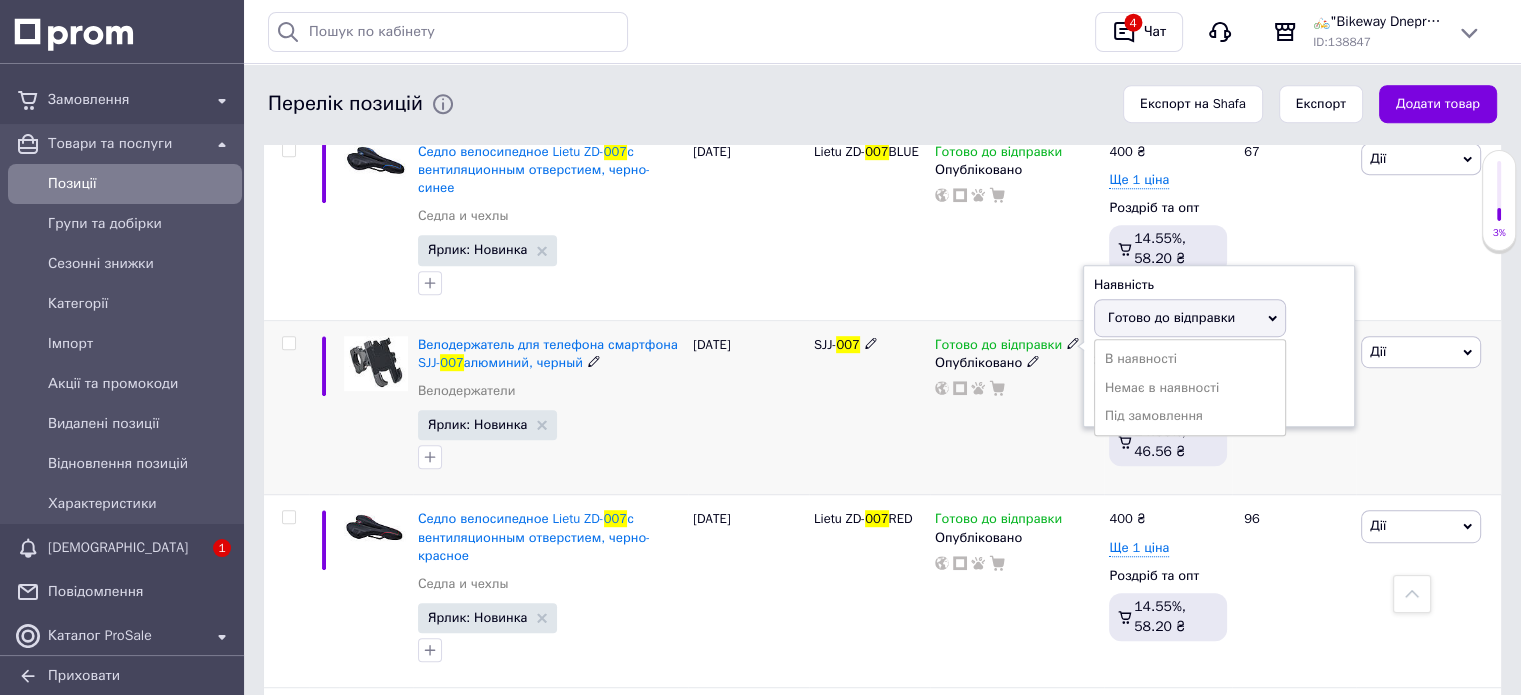 drag, startPoint x: 1154, startPoint y: 336, endPoint x: 800, endPoint y: 363, distance: 355.02817 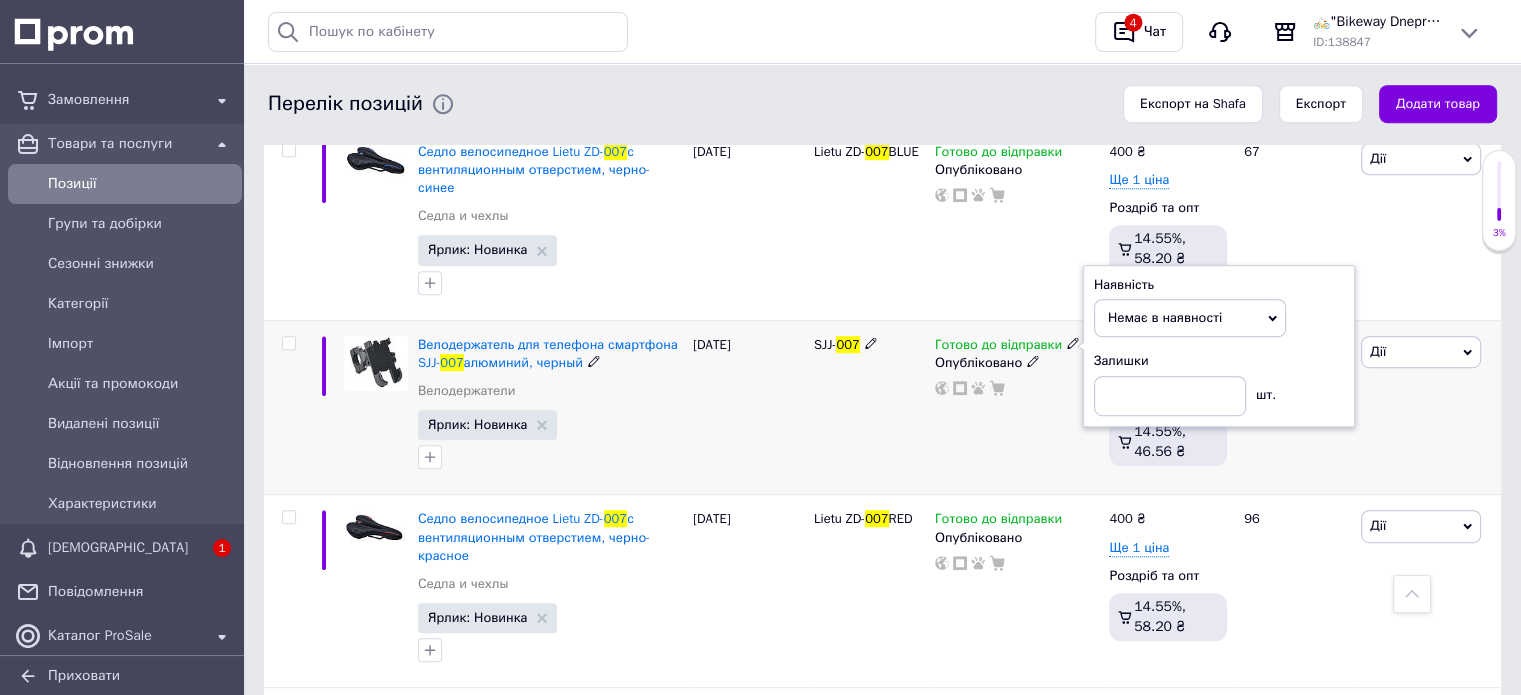 click on "08.03.2025" at bounding box center [748, 407] 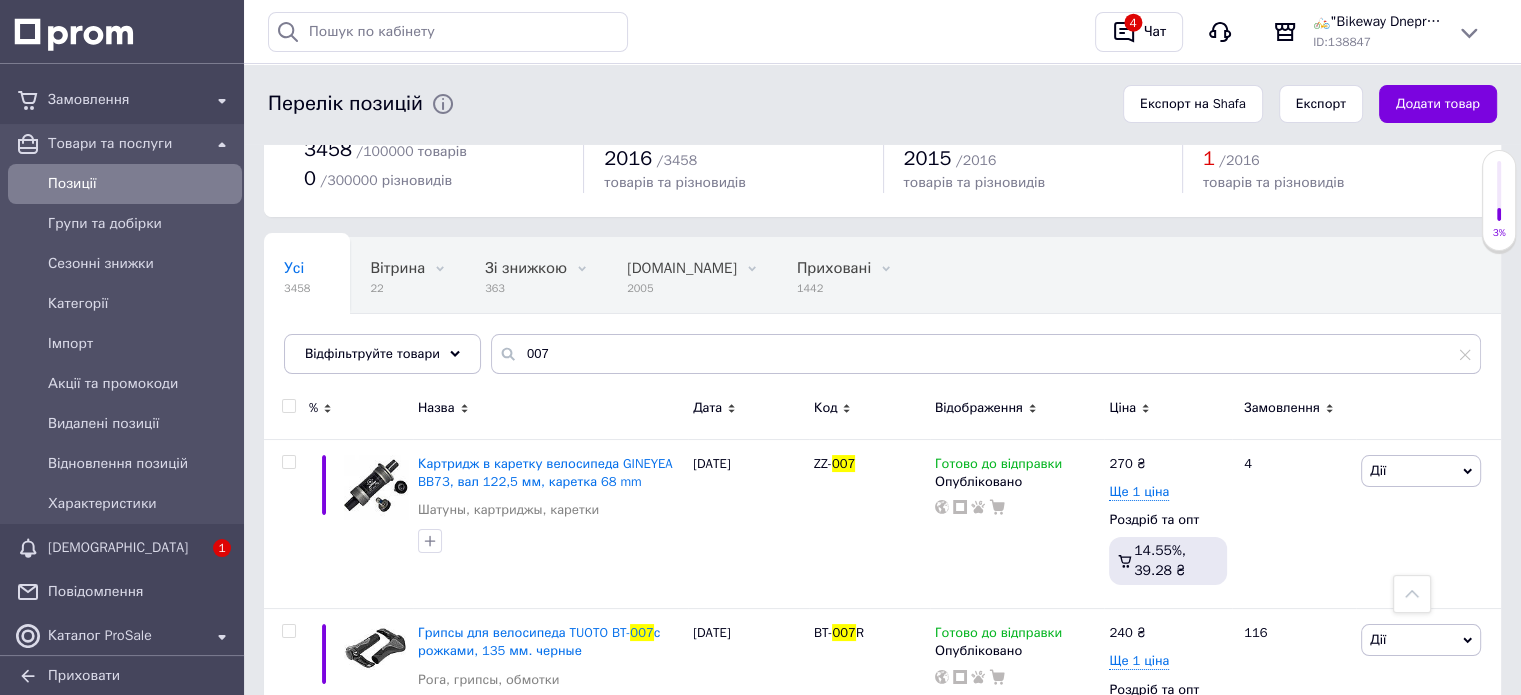 scroll, scrollTop: 0, scrollLeft: 0, axis: both 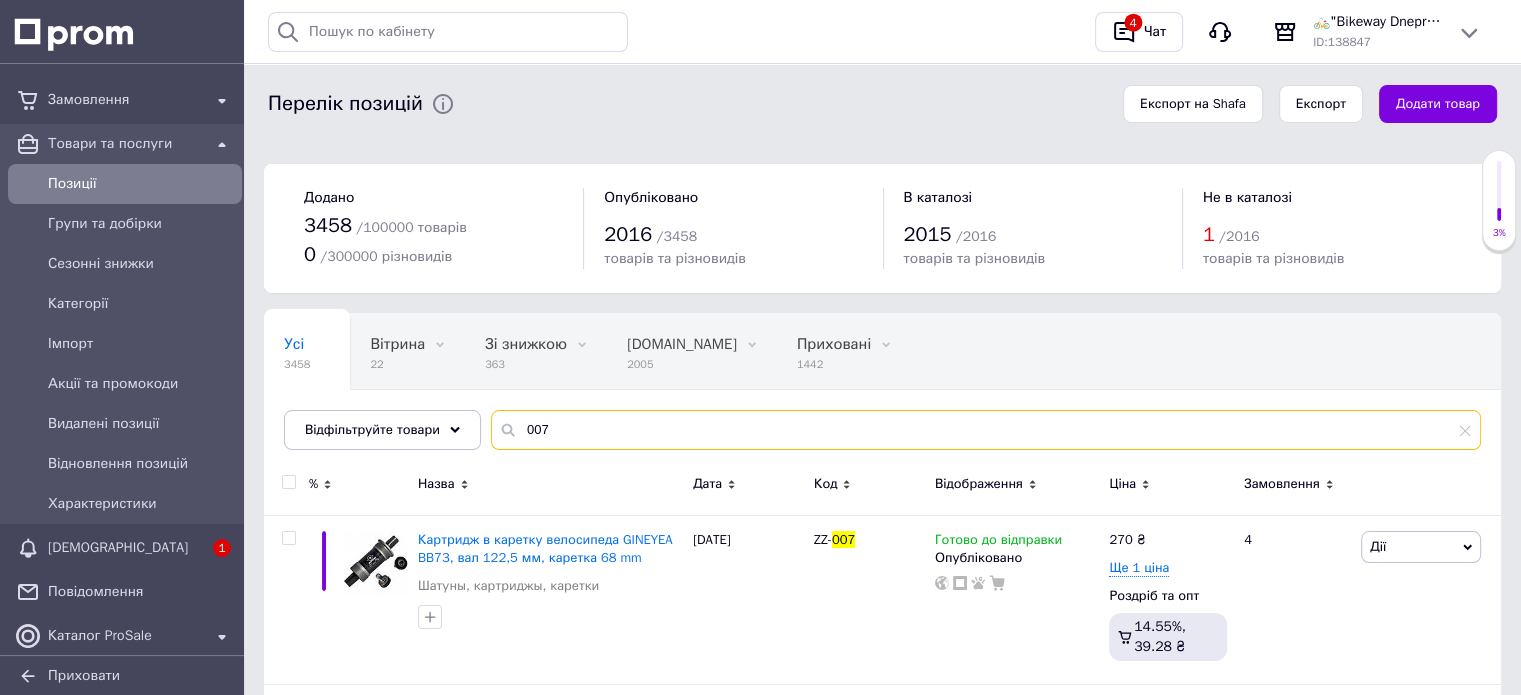 drag, startPoint x: 578, startPoint y: 429, endPoint x: 496, endPoint y: 431, distance: 82.02438 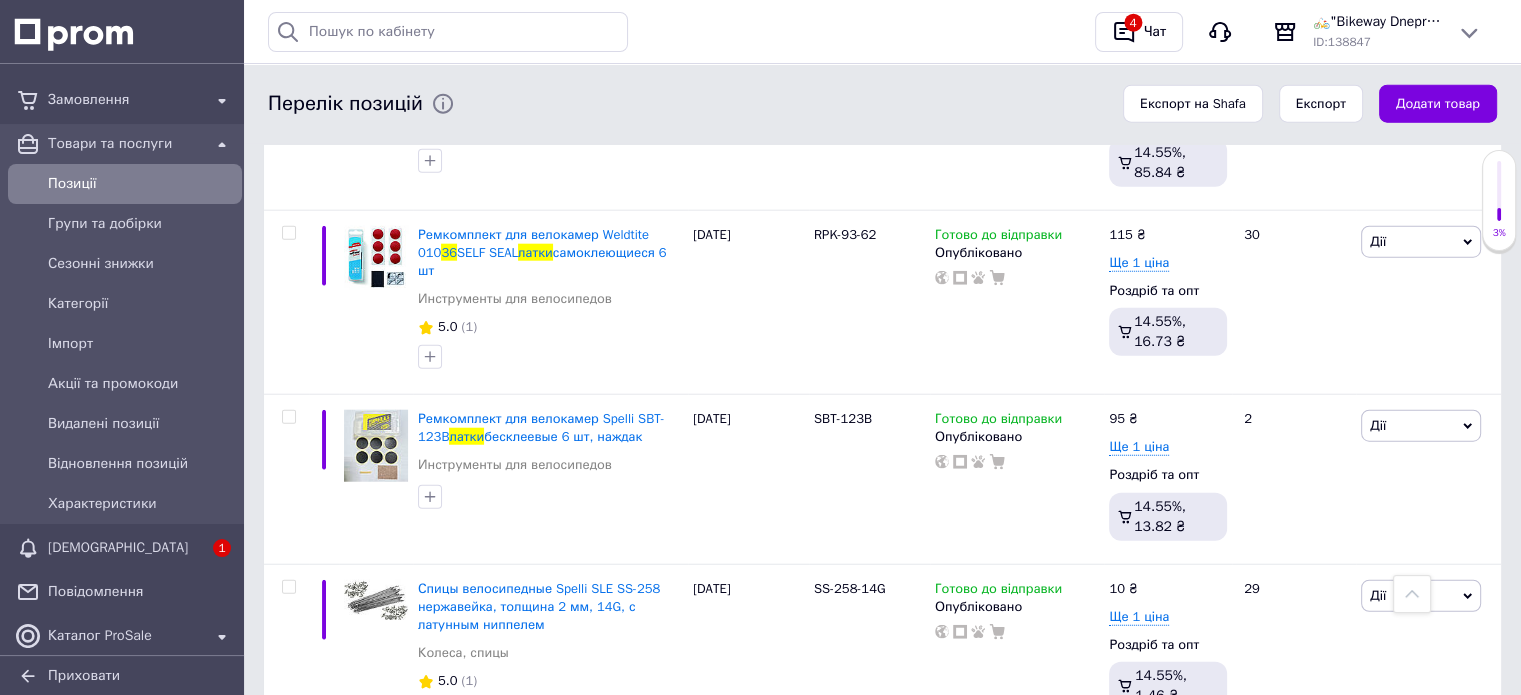scroll, scrollTop: 12600, scrollLeft: 0, axis: vertical 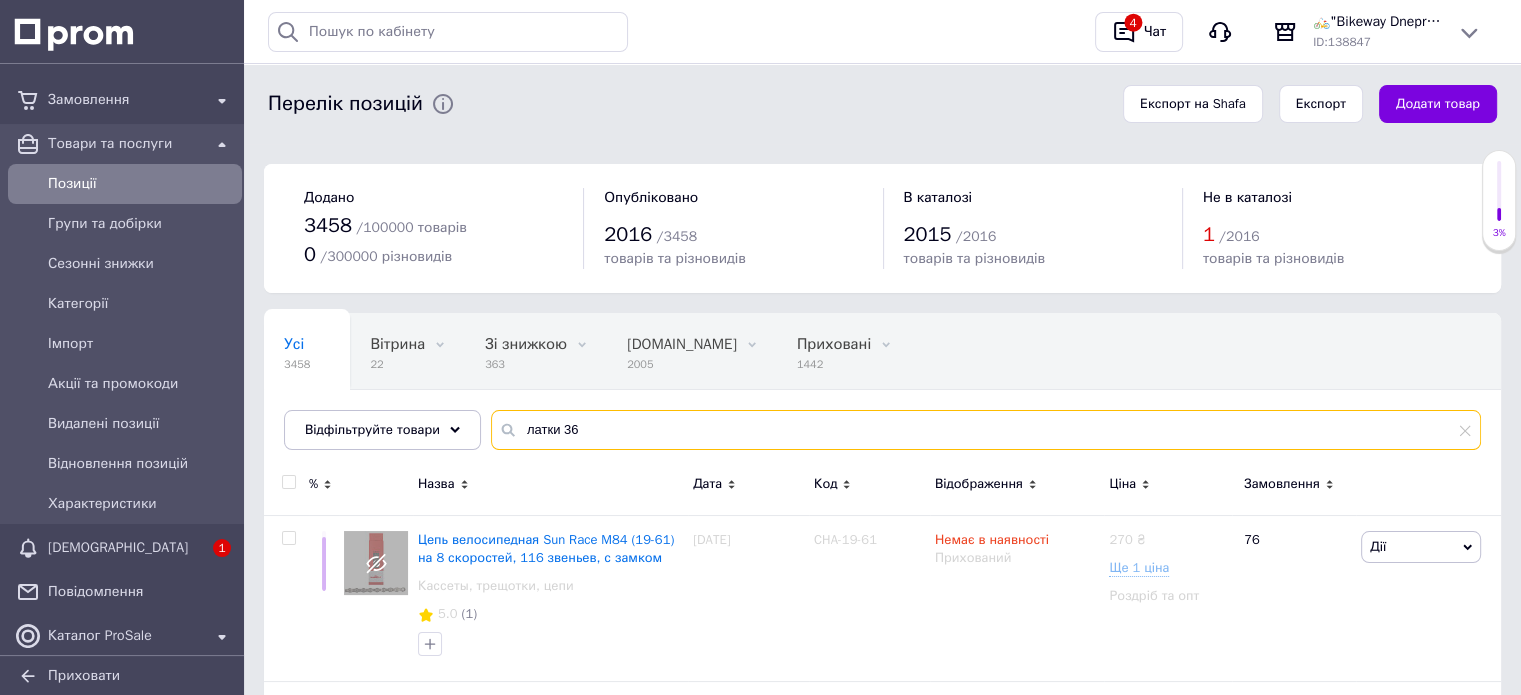 click on "латки 36" at bounding box center [986, 430] 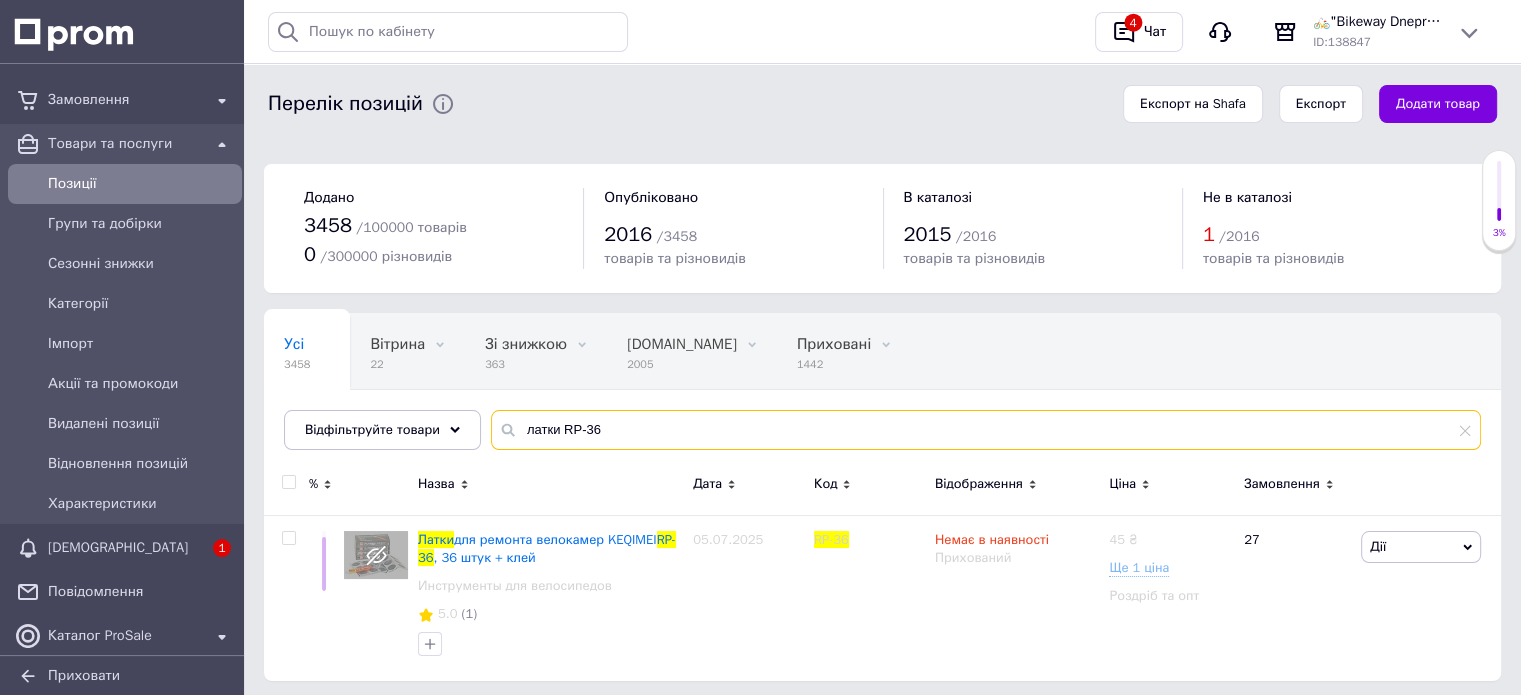 type on "латки RP-36" 